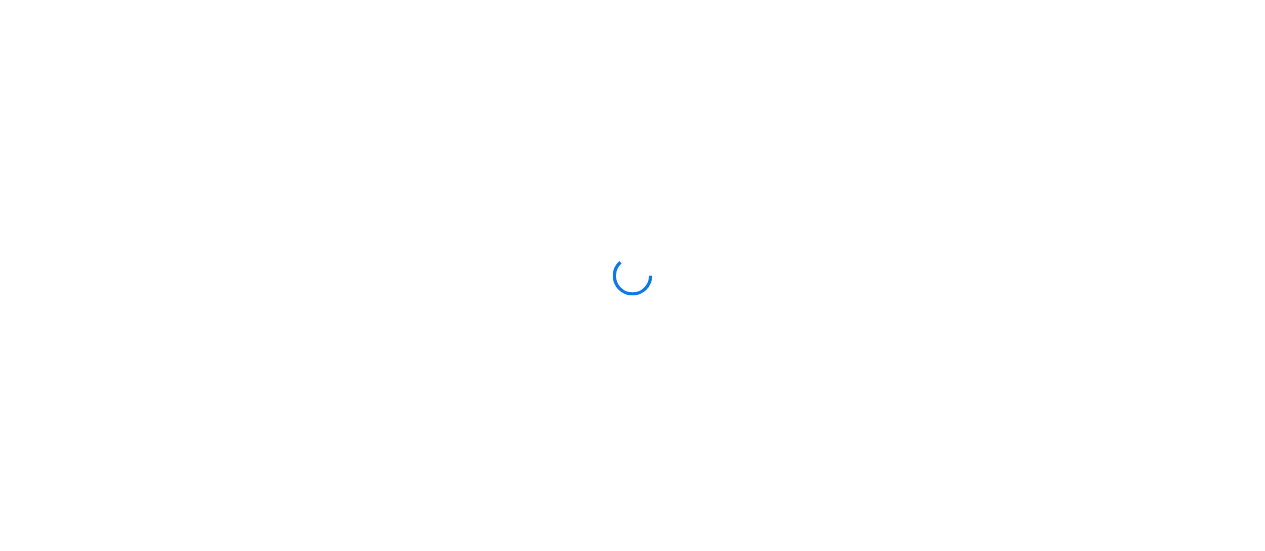 scroll, scrollTop: 0, scrollLeft: 0, axis: both 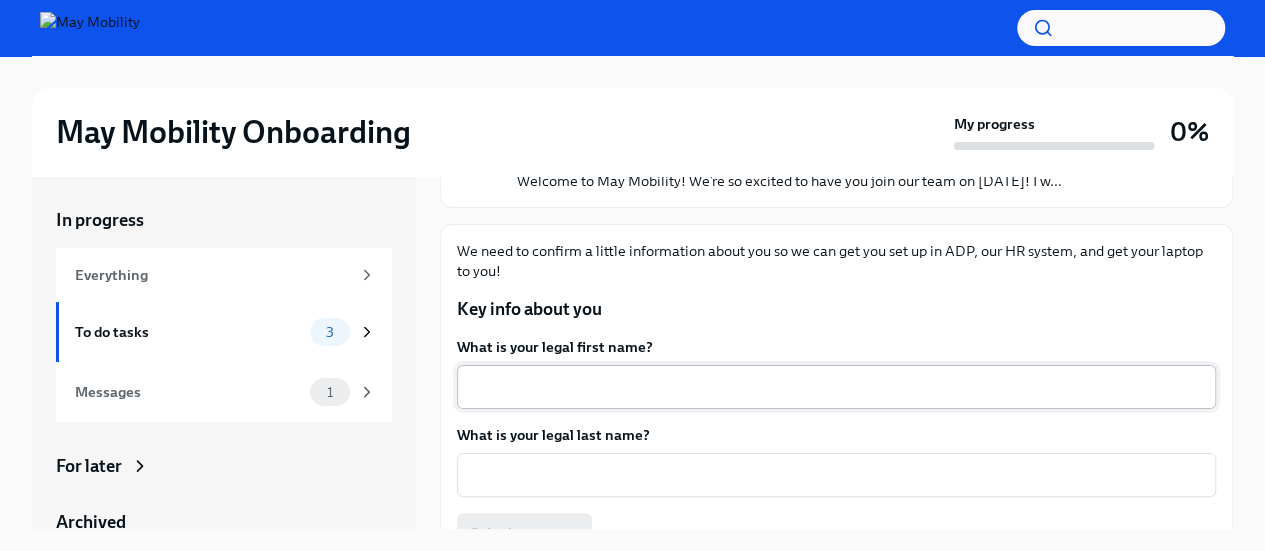 click on "What is your legal first name?" at bounding box center (836, 387) 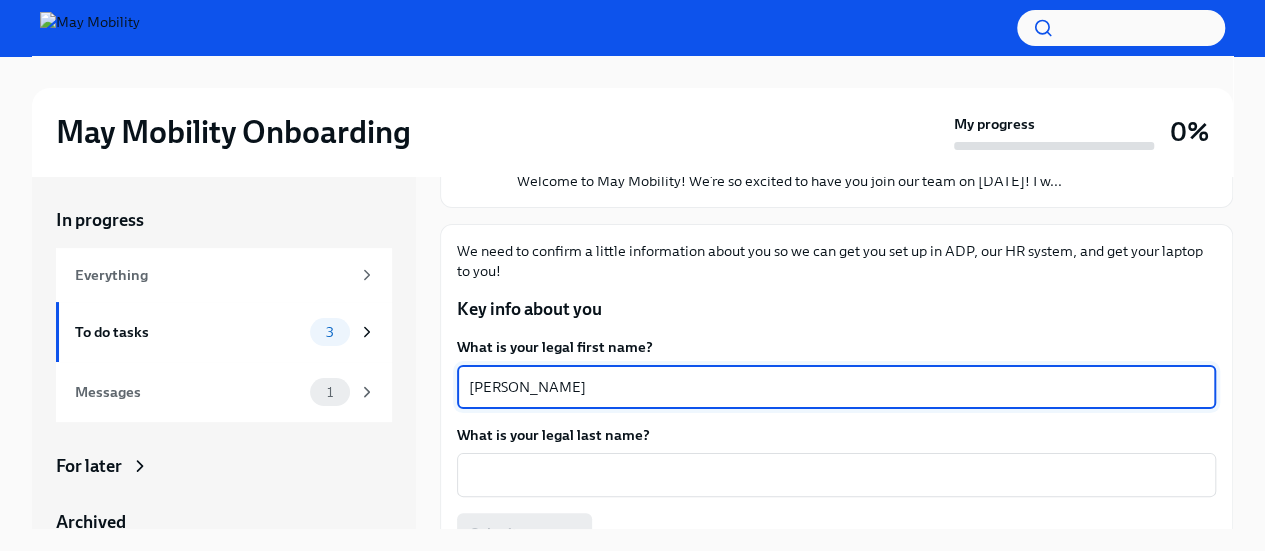 type on "[PERSON_NAME]" 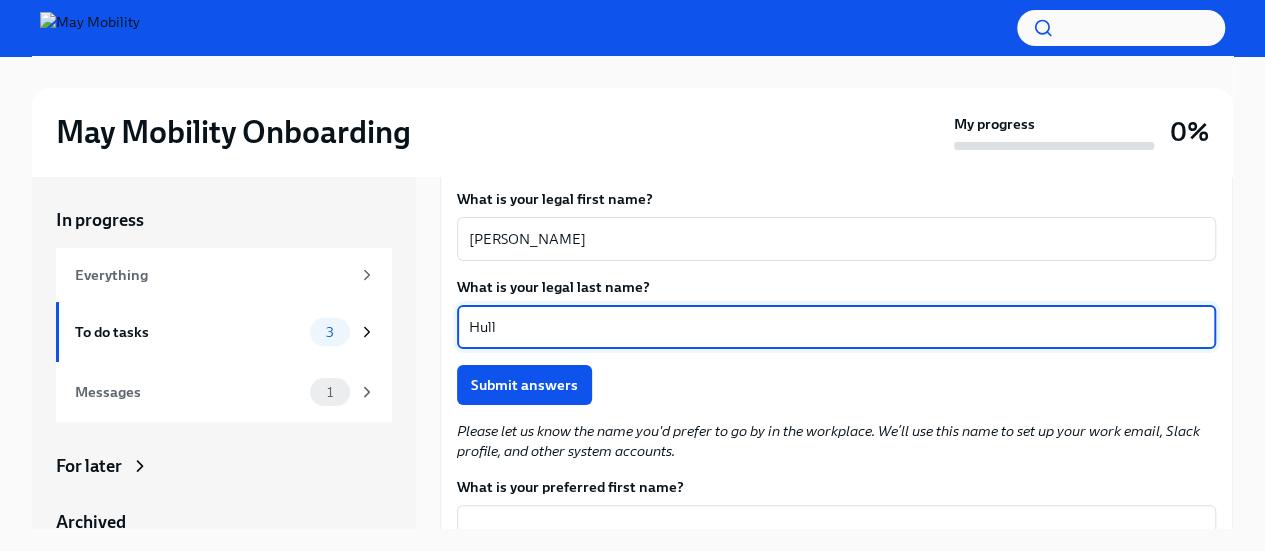 scroll, scrollTop: 400, scrollLeft: 0, axis: vertical 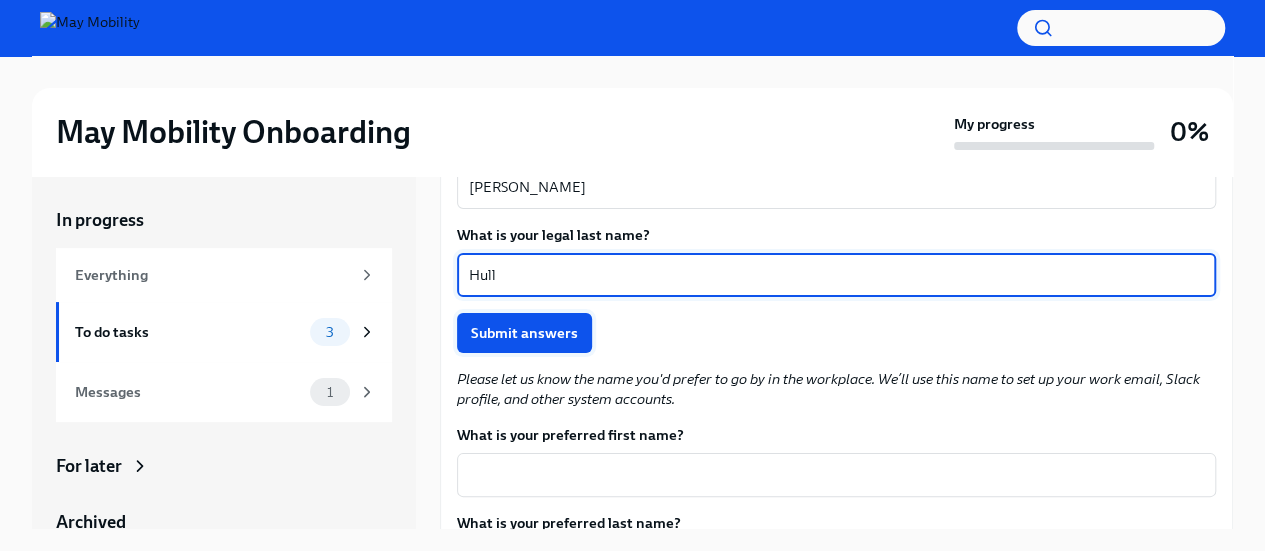 type on "Hull" 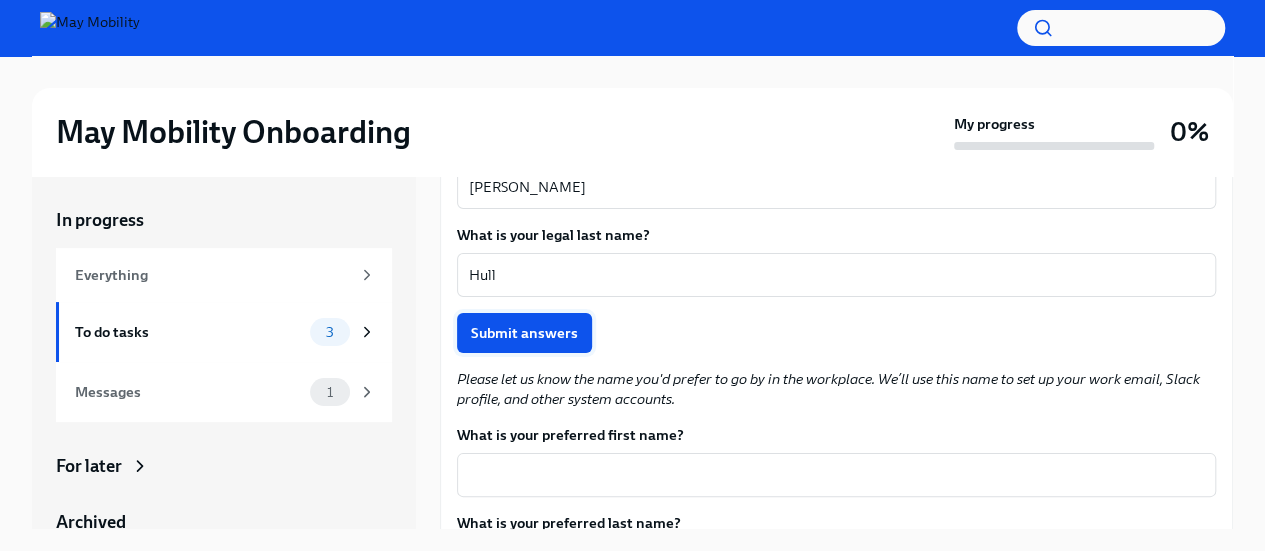 click on "Submit answers" at bounding box center [524, 333] 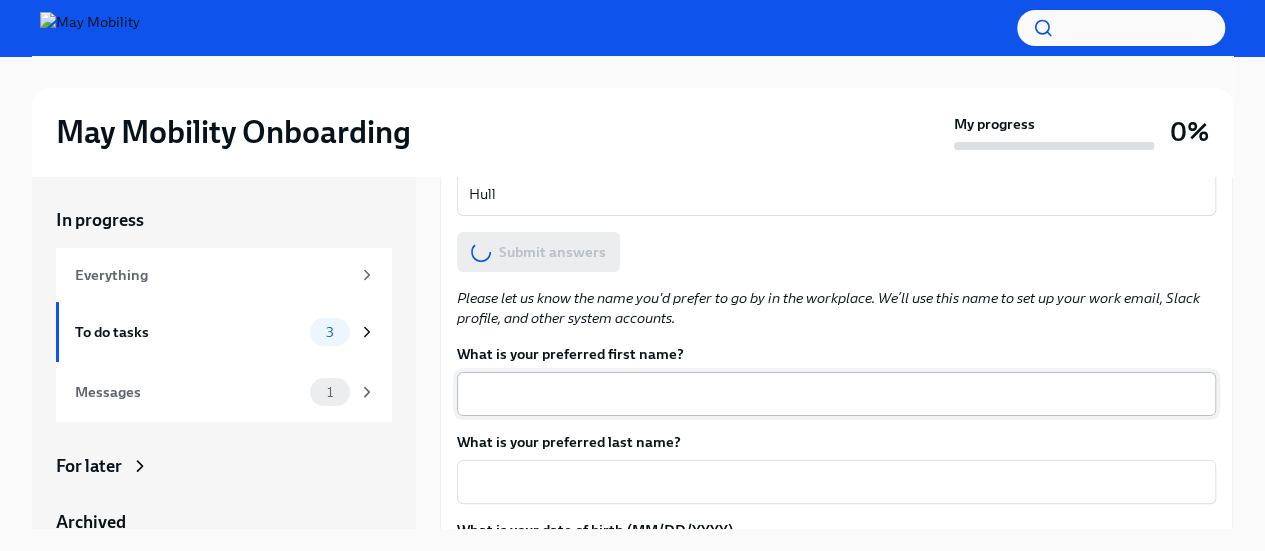scroll, scrollTop: 500, scrollLeft: 0, axis: vertical 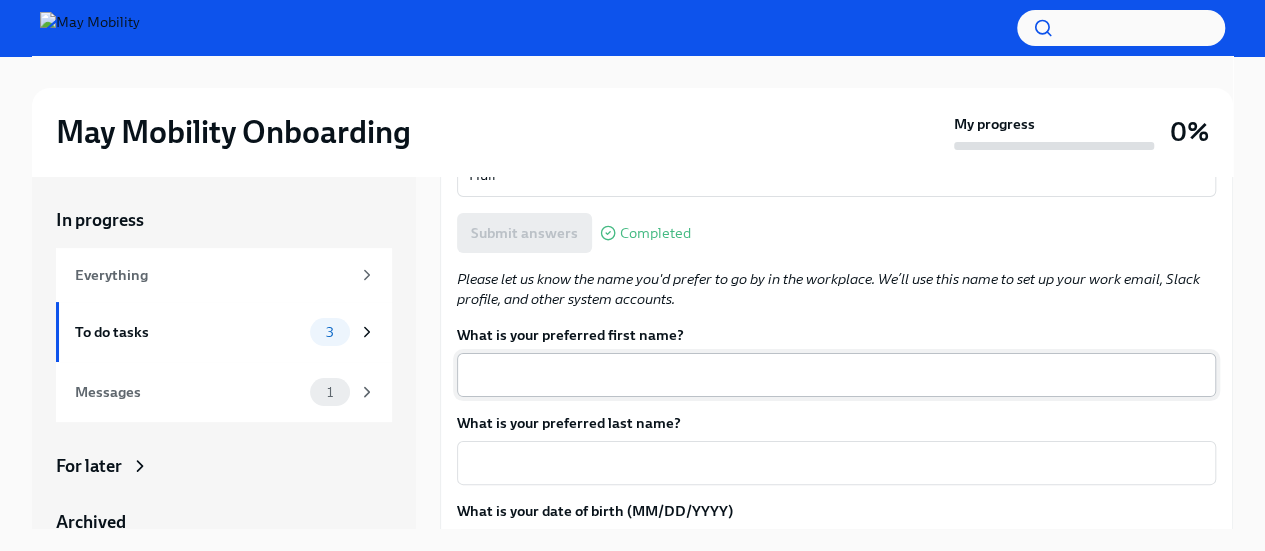 click on "What is your preferred first name?" at bounding box center [836, 375] 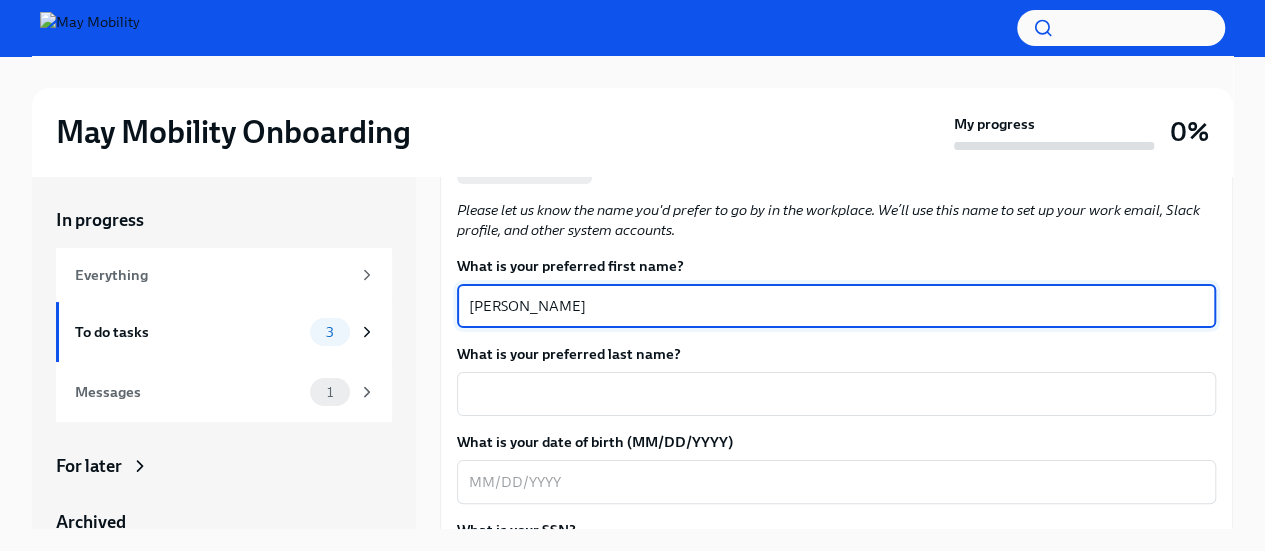 scroll, scrollTop: 600, scrollLeft: 0, axis: vertical 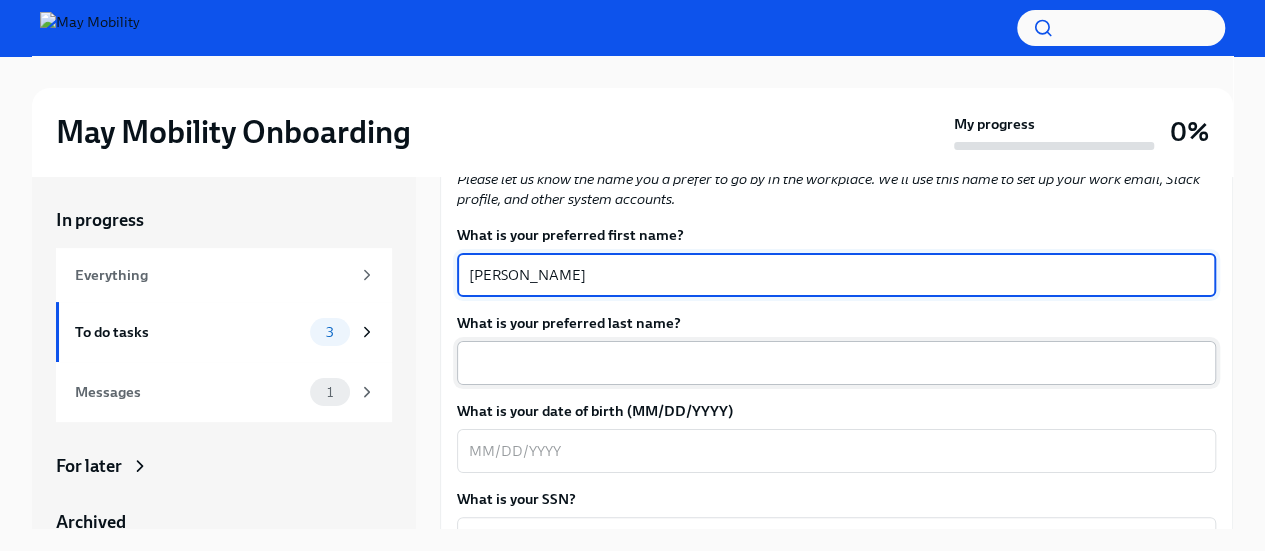 type on "[PERSON_NAME]" 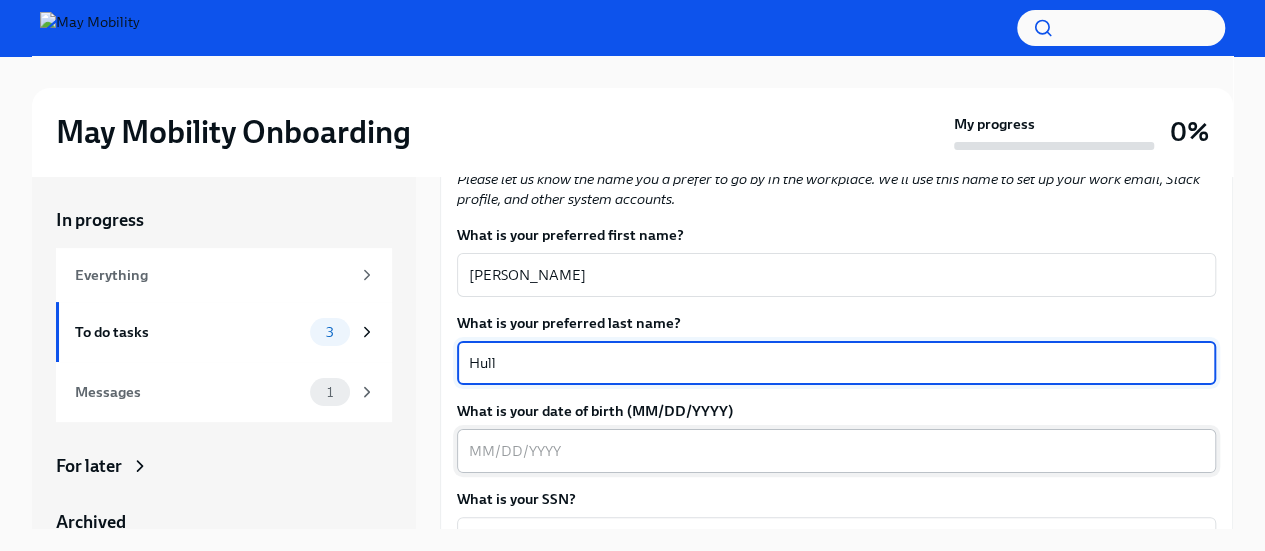type on "Hull" 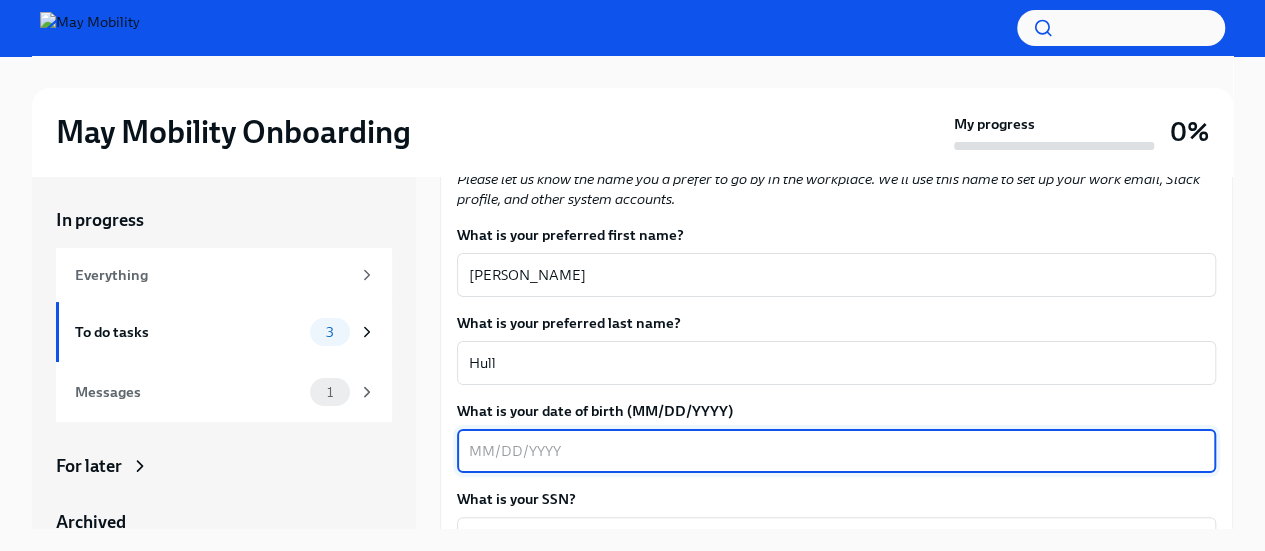 click on "What is your date of birth (MM/DD/YYYY)" at bounding box center (836, 451) 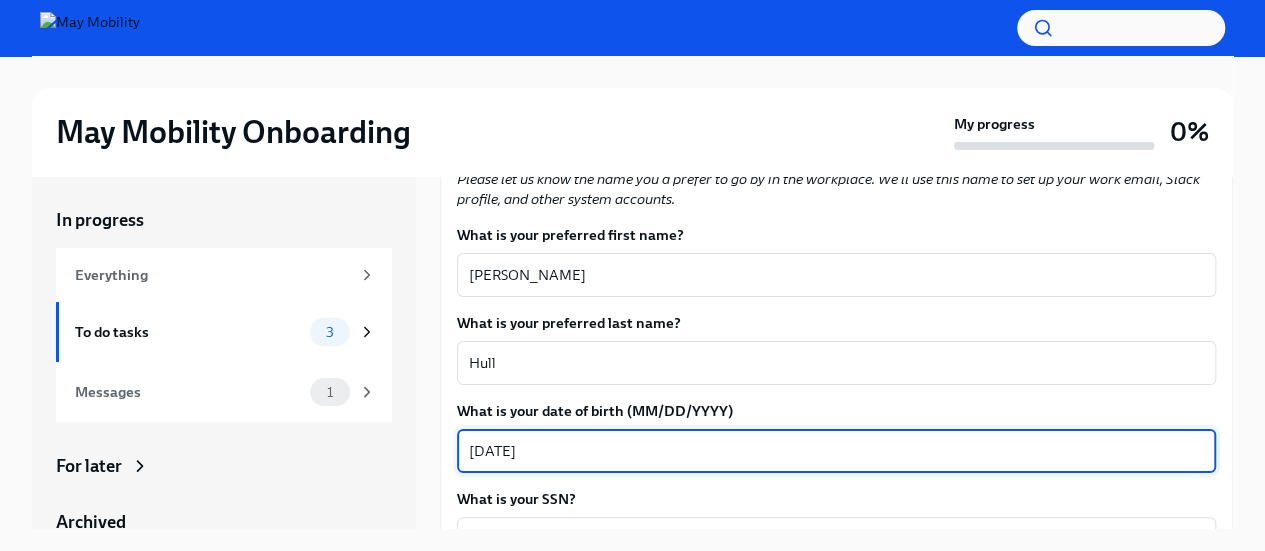 type on "[DATE]" 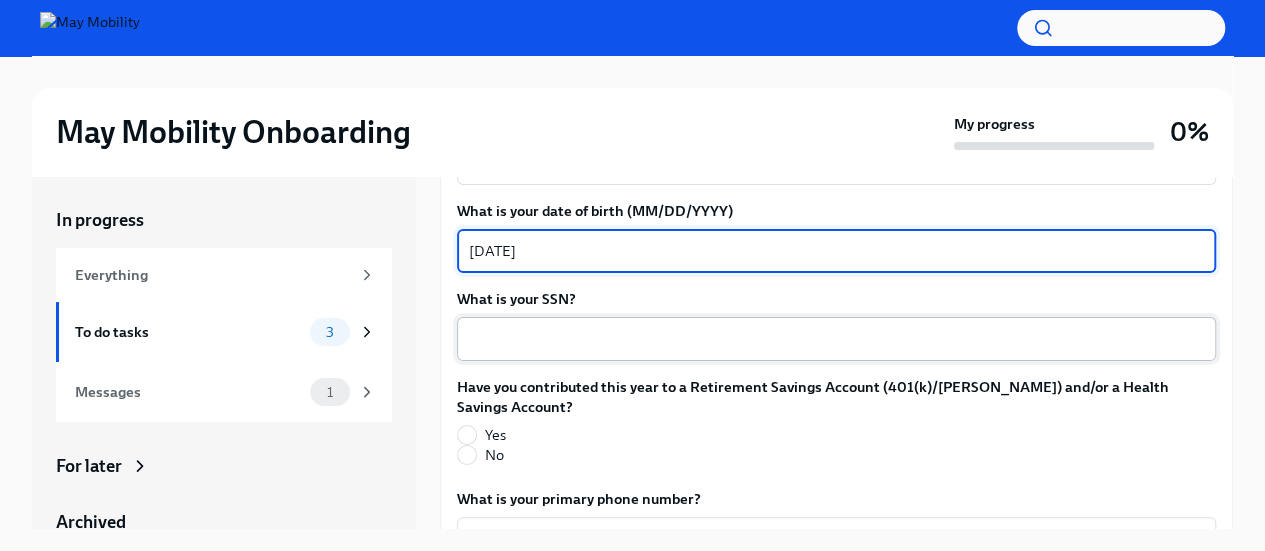 click on "What is your SSN?" at bounding box center (836, 339) 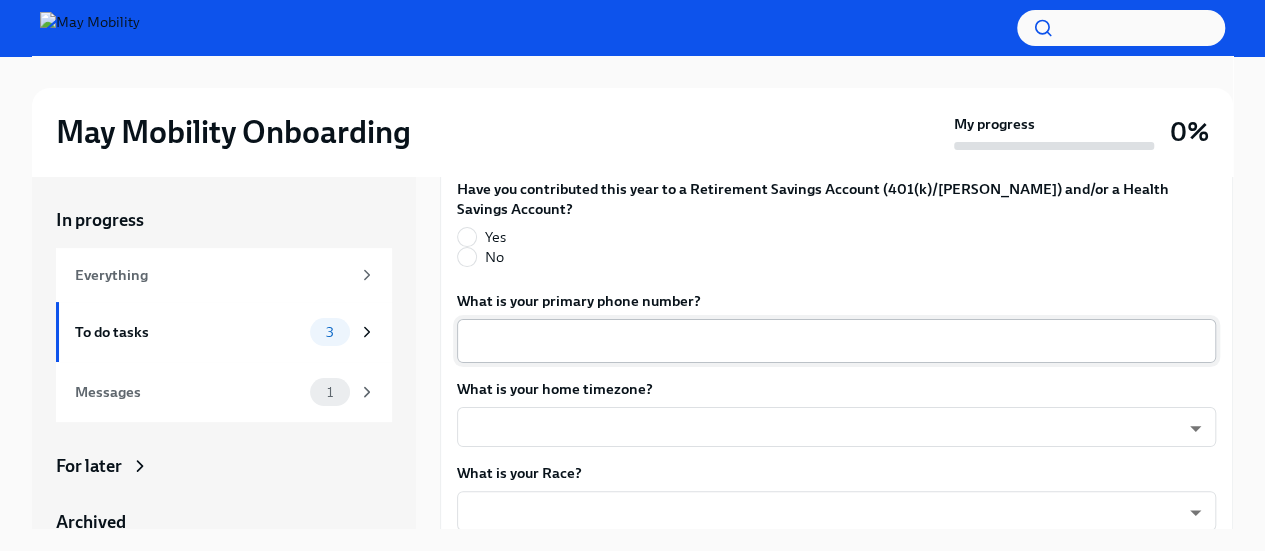 scroll, scrollTop: 1000, scrollLeft: 0, axis: vertical 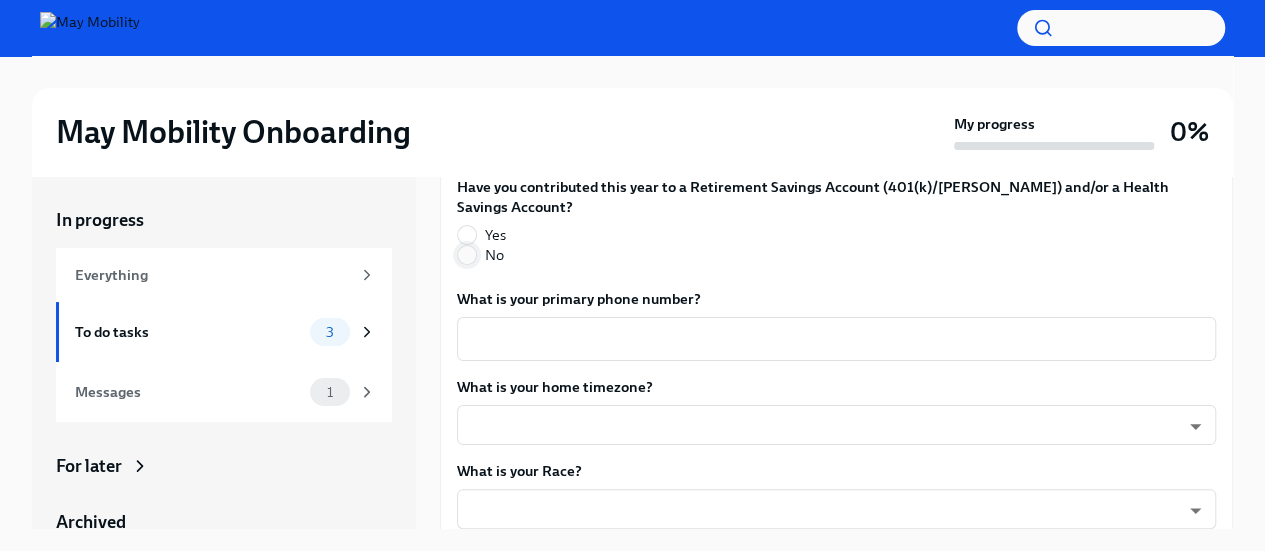 type on "375-29-6393" 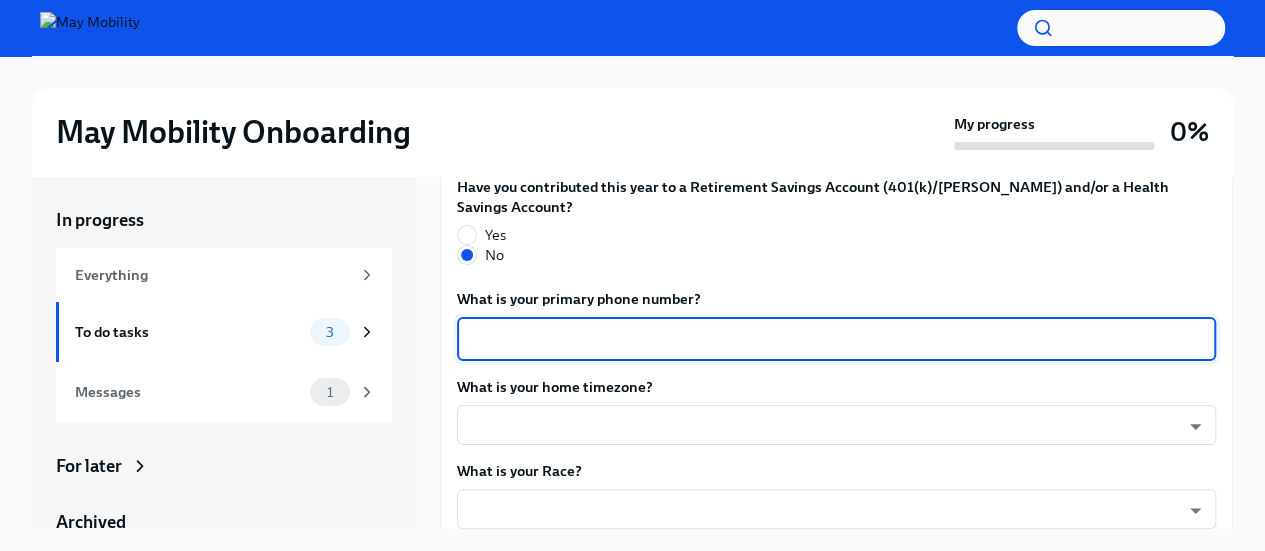 click on "What is your primary phone number?" at bounding box center [836, 339] 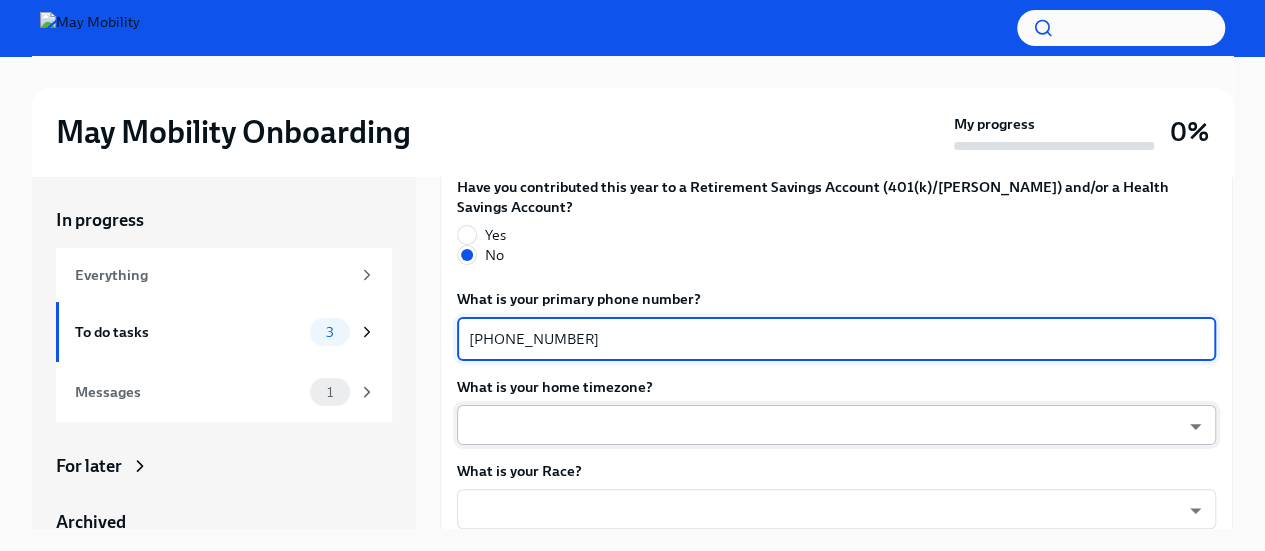 type on "[PHONE_NUMBER]" 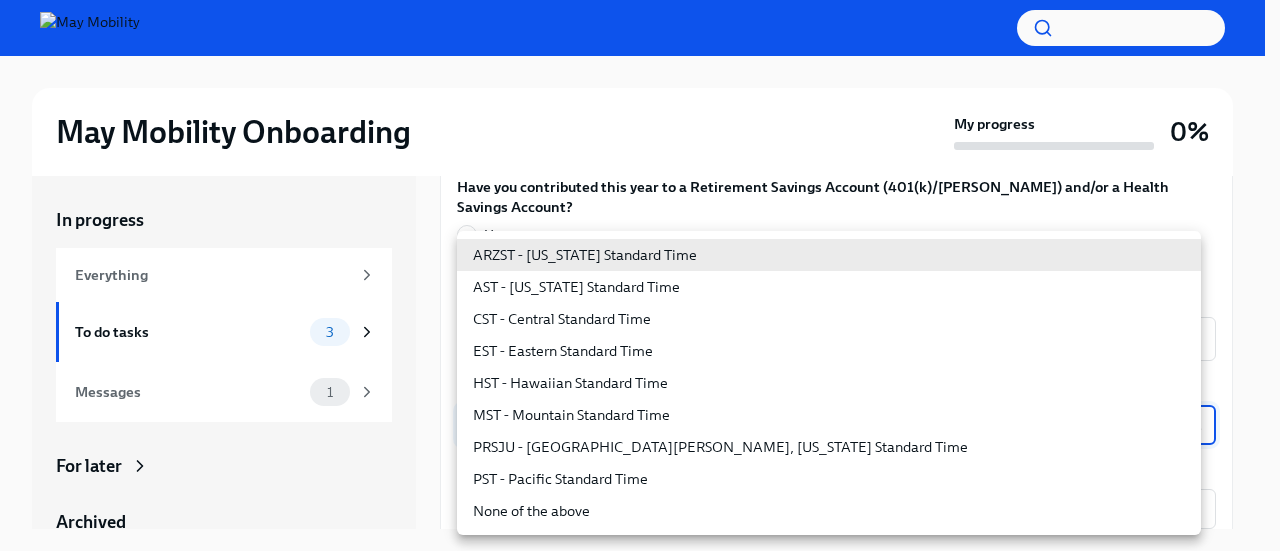 click on "EST - Eastern Standard Time" at bounding box center (829, 351) 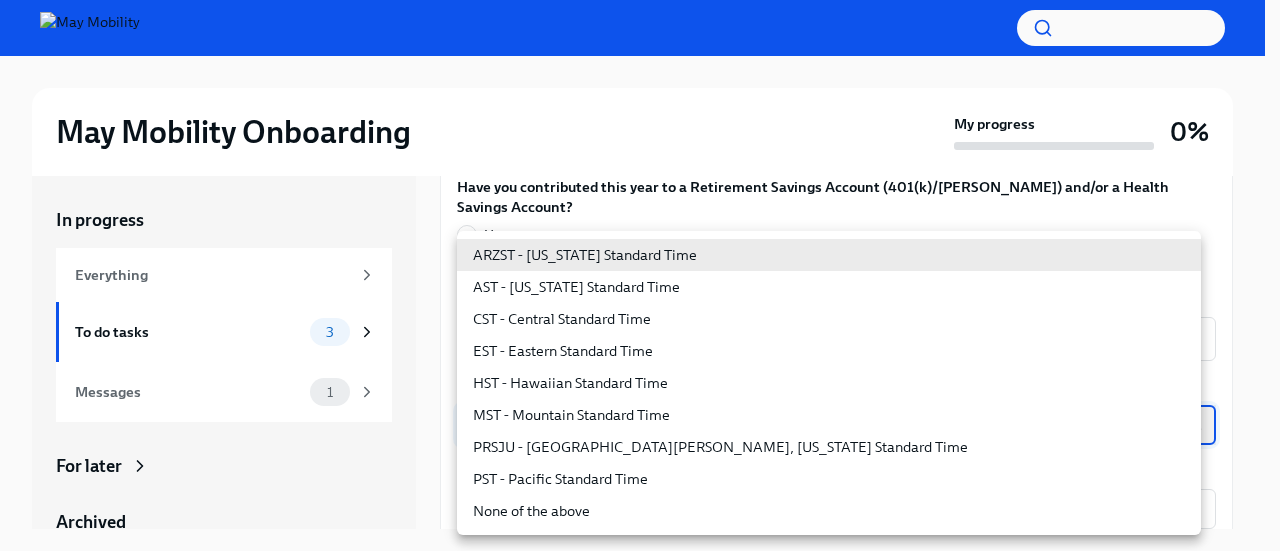 type on "6ZodGxRMV" 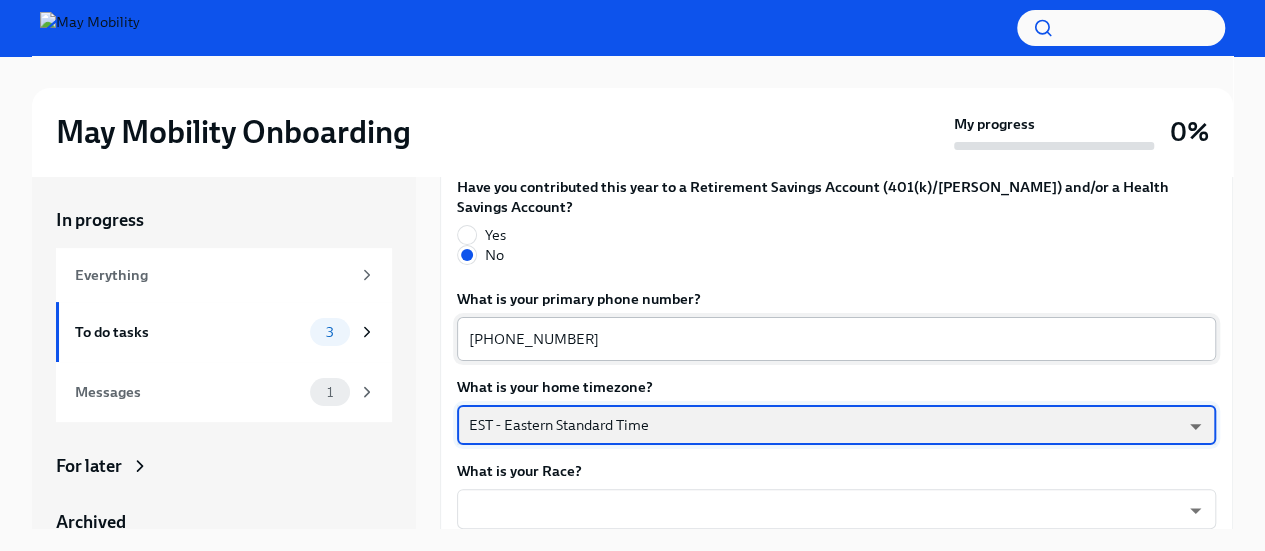 scroll, scrollTop: 1100, scrollLeft: 0, axis: vertical 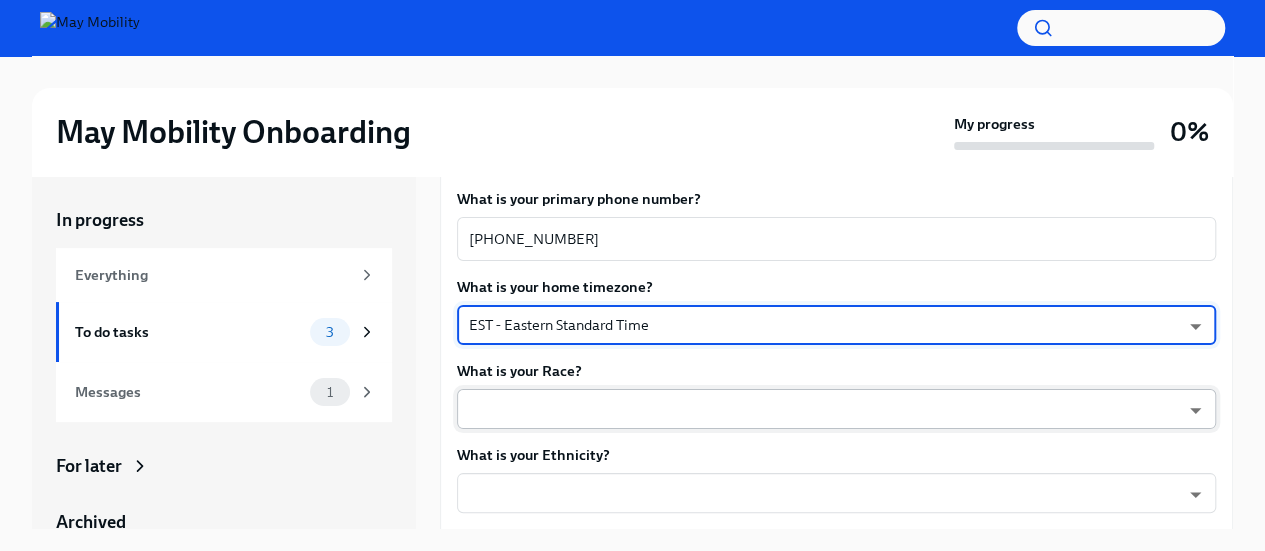 click on "May Mobility Onboarding My progress 0% In progress Everything To do tasks 3 Messages 1 For later Archived Completed tasks 0 Messages 0 Confirm key details about yourself To Do Due  [DATE] Welcome to May Mobility, [PERSON_NAME]! 🎉 Hi [PERSON_NAME]
Welcome to May Mobility! We’re so excited to have you join our team on [DATE]! I w... We need to confirm a little information about you so we can get you set up in ADP, our HR system, and get your laptop to you! Key info about you What is your legal first name? [PERSON_NAME] ​ What is your legal last name? [PERSON_NAME] x ​ Submit answers Completed Please let us know the name you'd prefer to go by in the workplace. We’ll use this name to set up your work email, Slack profile, and other system accounts.  What is your preferred first name? [PERSON_NAME] ​ What is your preferred last name? [PERSON_NAME] x ​ What is your date of birth (MM/DD/YYYY) [DEMOGRAPHIC_DATA] x ​ What is your SSN? 375-29-6393 x ​ Yes No What is your primary phone number? [PHONE_NUMBER] ​ 6ZodGxRMV ​ x" at bounding box center [632, 292] 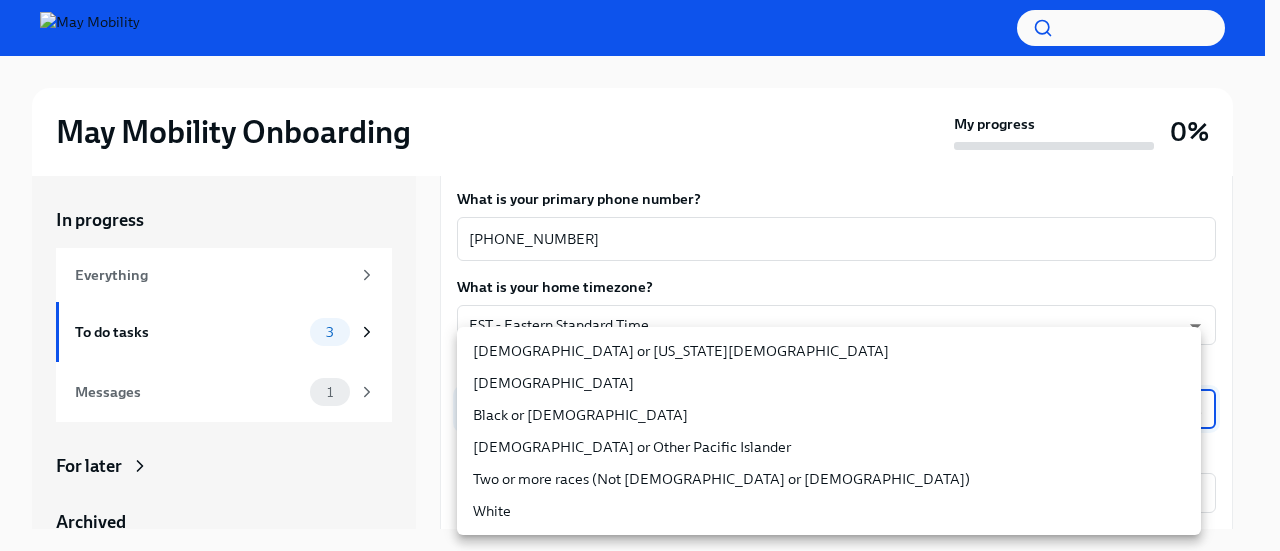 click on "White" at bounding box center [829, 511] 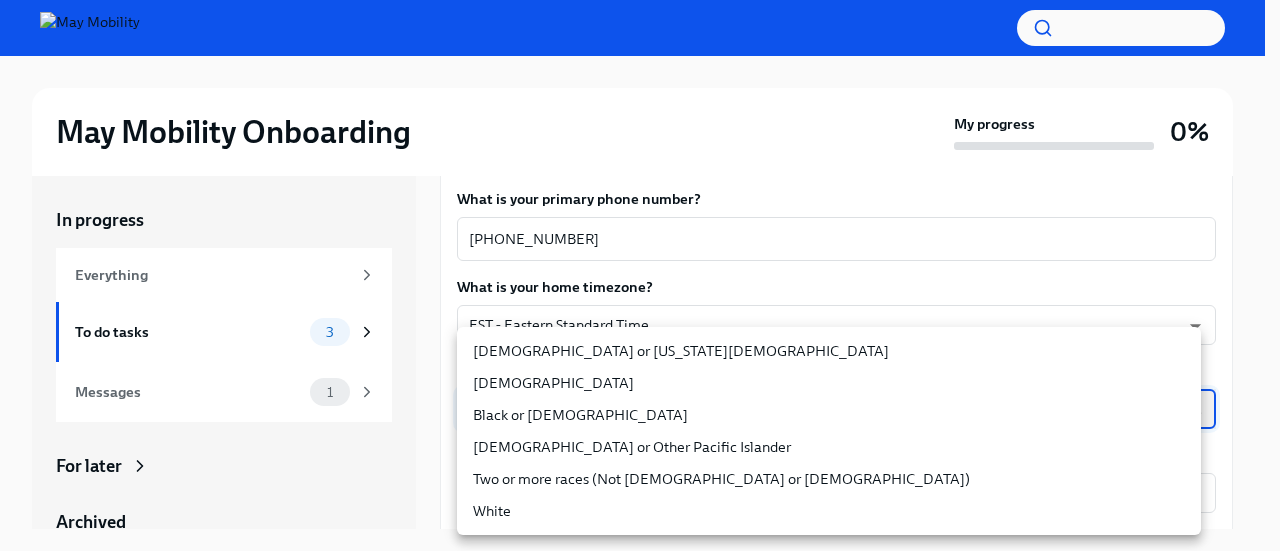 type on "IYBk0teHD" 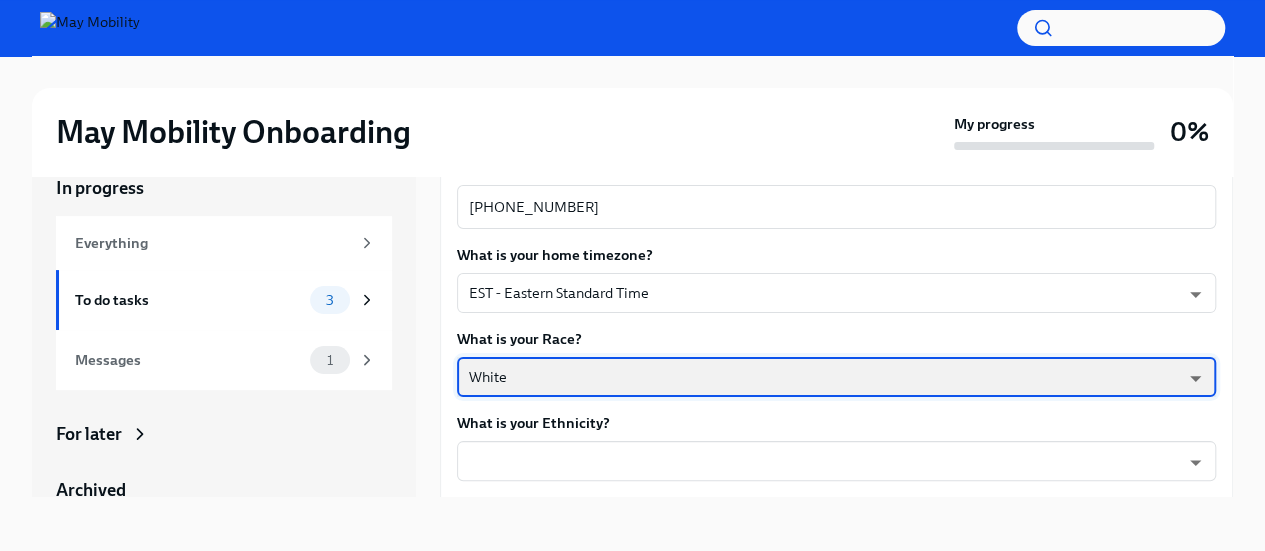 scroll, scrollTop: 34, scrollLeft: 0, axis: vertical 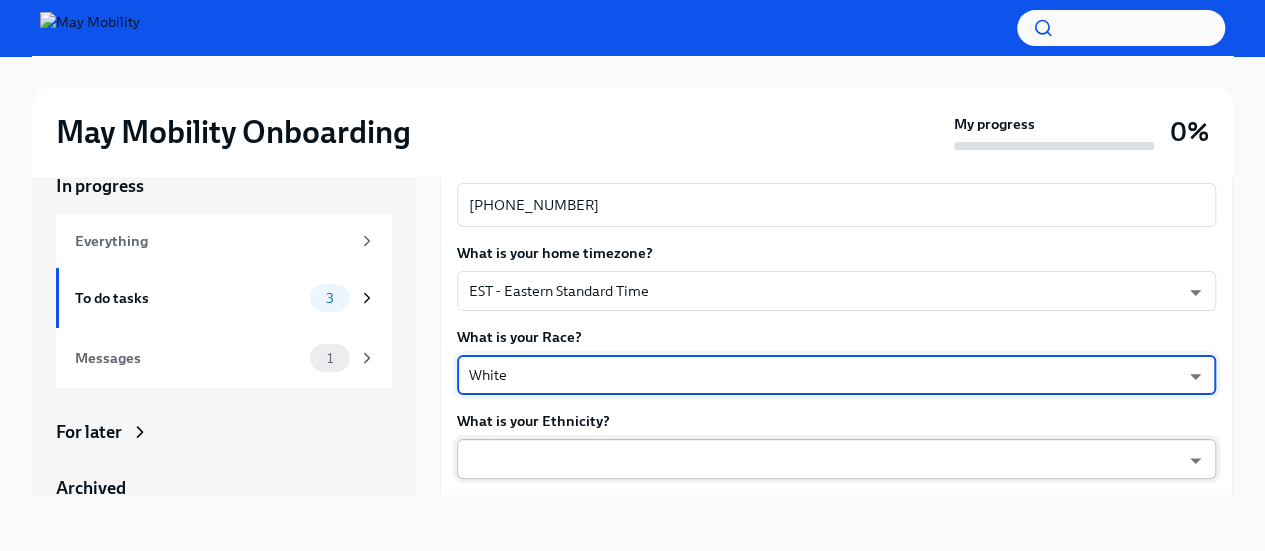 click on "May Mobility Onboarding My progress 0% In progress Everything To do tasks 3 Messages 1 For later Archived Completed tasks 0 Messages 0 Confirm key details about yourself To Do Due  [DATE] Welcome to May Mobility, [PERSON_NAME]! 🎉 Hi [PERSON_NAME]
Welcome to May Mobility! We’re so excited to have you join our team on [DATE]! I w... We need to confirm a little information about you so we can get you set up in ADP, our HR system, and get your laptop to you! Key info about you What is your legal first name? [PERSON_NAME] ​ What is your legal last name? [PERSON_NAME] x ​ Submit answers Completed Please let us know the name you'd prefer to go by in the workplace. We’ll use this name to set up your work email, Slack profile, and other system accounts.  What is your preferred first name? [PERSON_NAME] ​ What is your preferred last name? [PERSON_NAME] x ​ What is your date of birth (MM/DD/YYYY) [DEMOGRAPHIC_DATA] x ​ What is your SSN? 375-29-6393 x ​ Yes No What is your primary phone number? [PHONE_NUMBER] ​ 6ZodGxRMV ​ x" at bounding box center (632, 258) 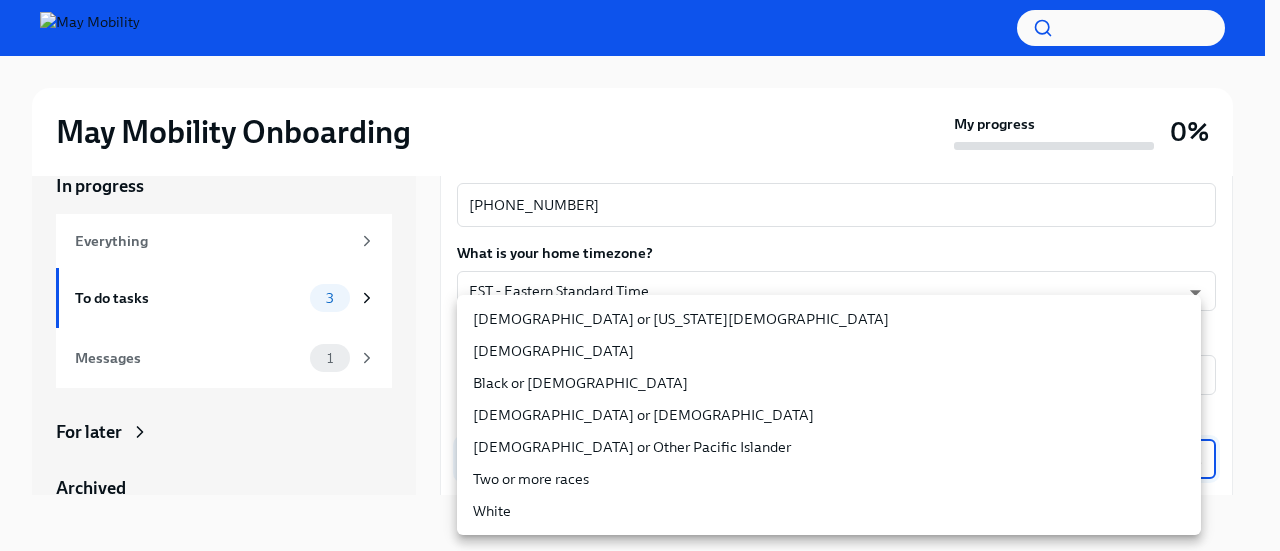 click on "White" at bounding box center (829, 511) 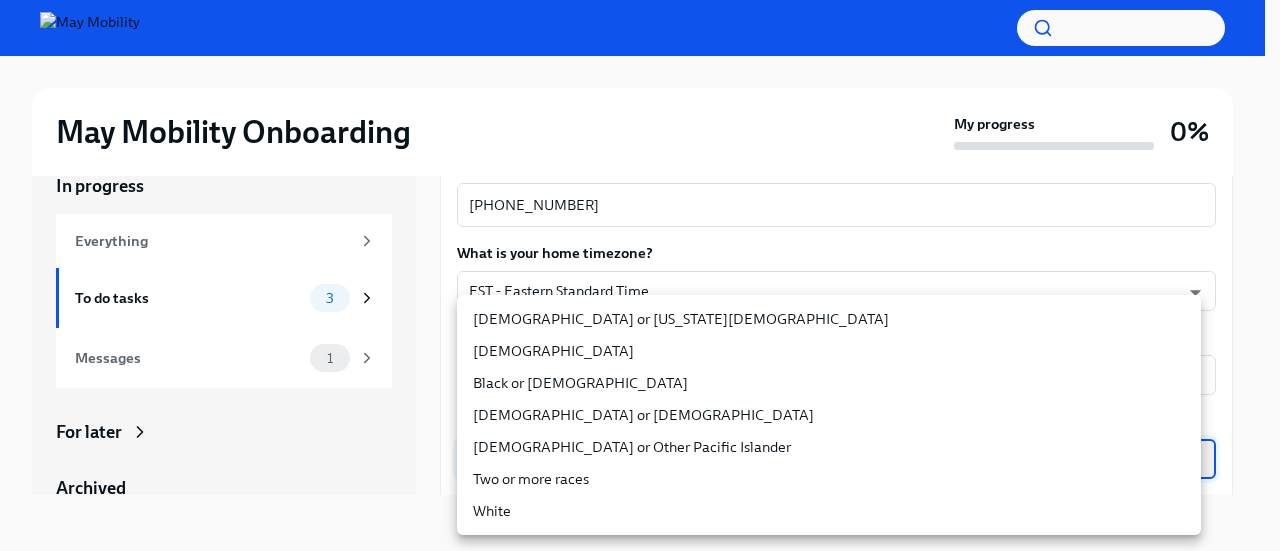 type on "IYBk0teHD" 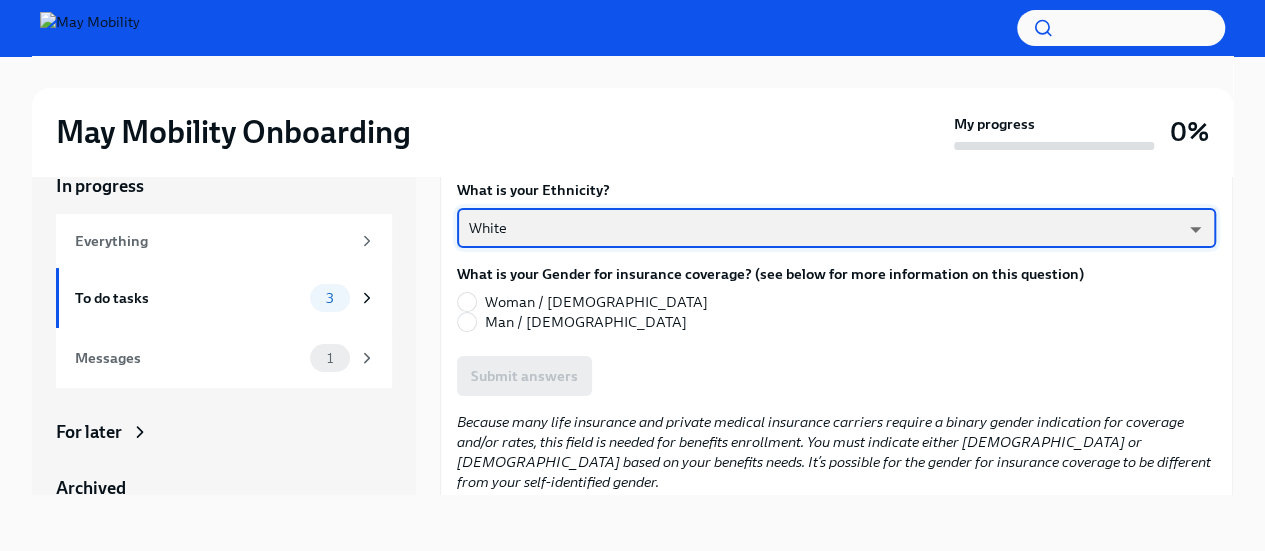 scroll, scrollTop: 1300, scrollLeft: 0, axis: vertical 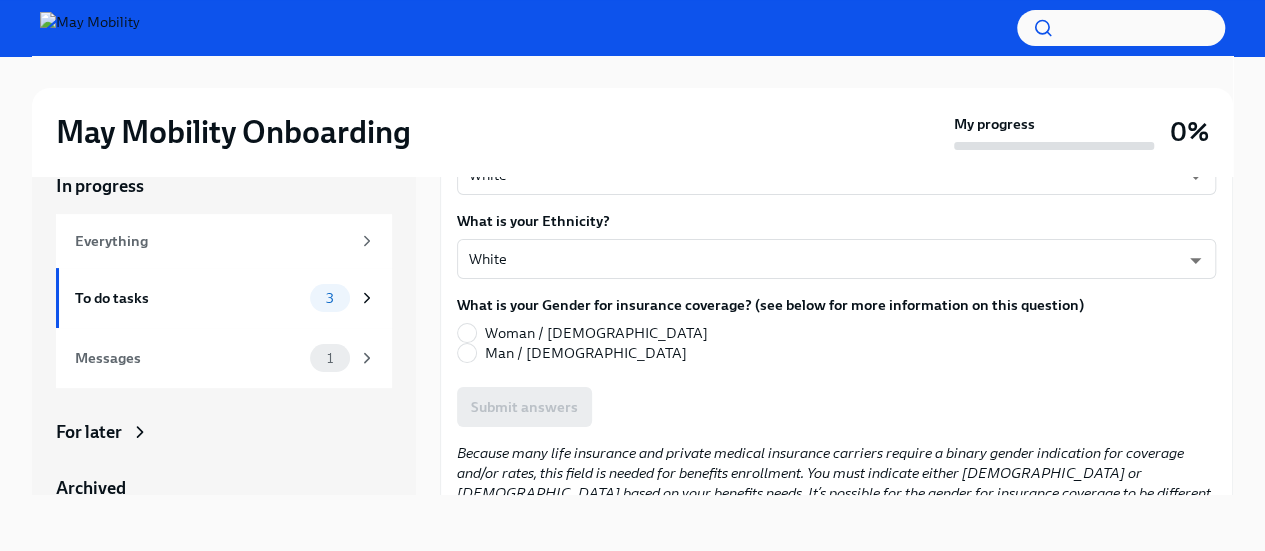click on "Man / [DEMOGRAPHIC_DATA]" at bounding box center (586, 353) 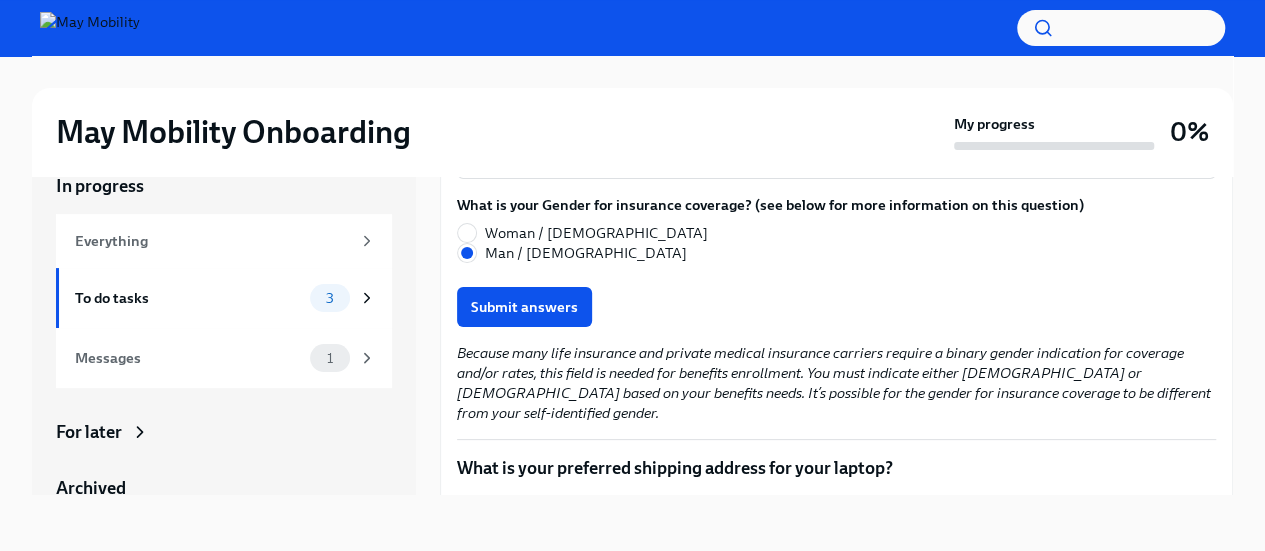 scroll, scrollTop: 1300, scrollLeft: 0, axis: vertical 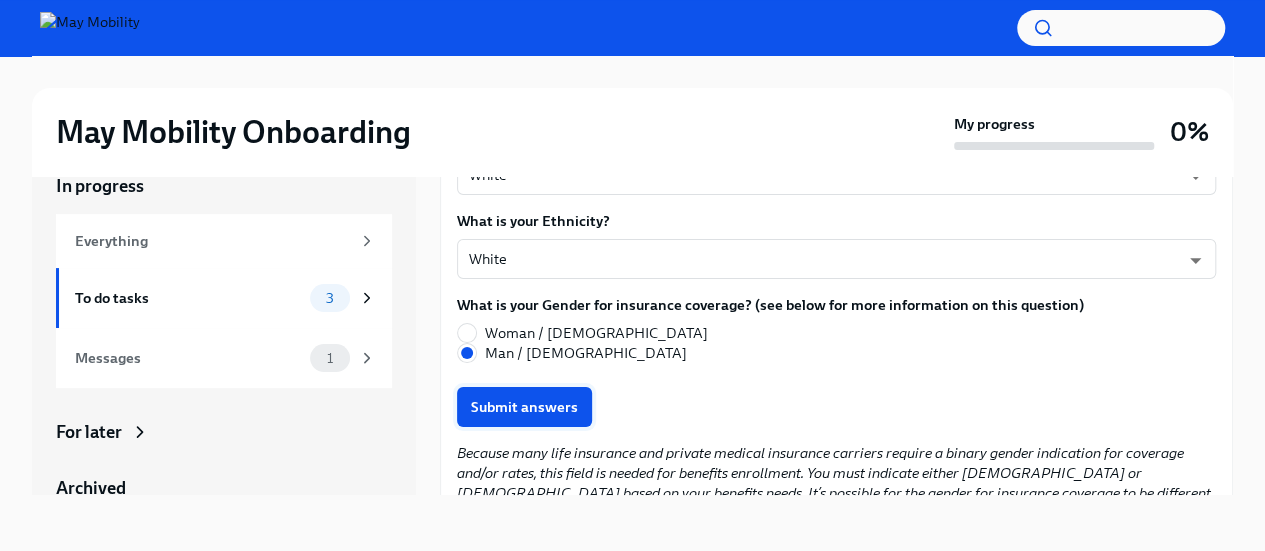 click on "Submit answers" at bounding box center (524, 407) 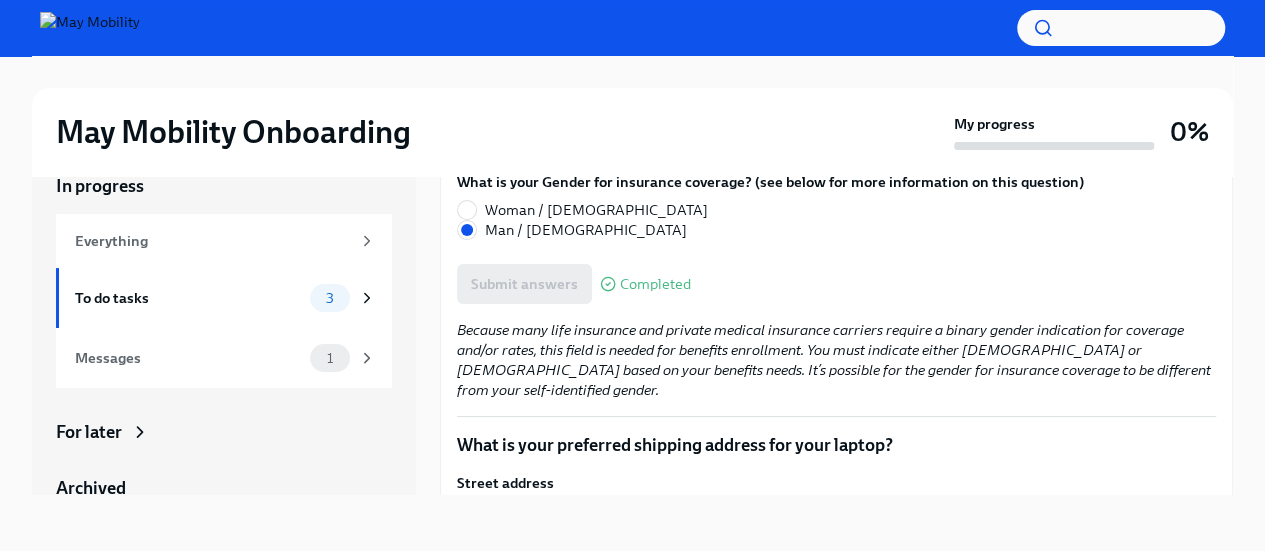 scroll, scrollTop: 1600, scrollLeft: 0, axis: vertical 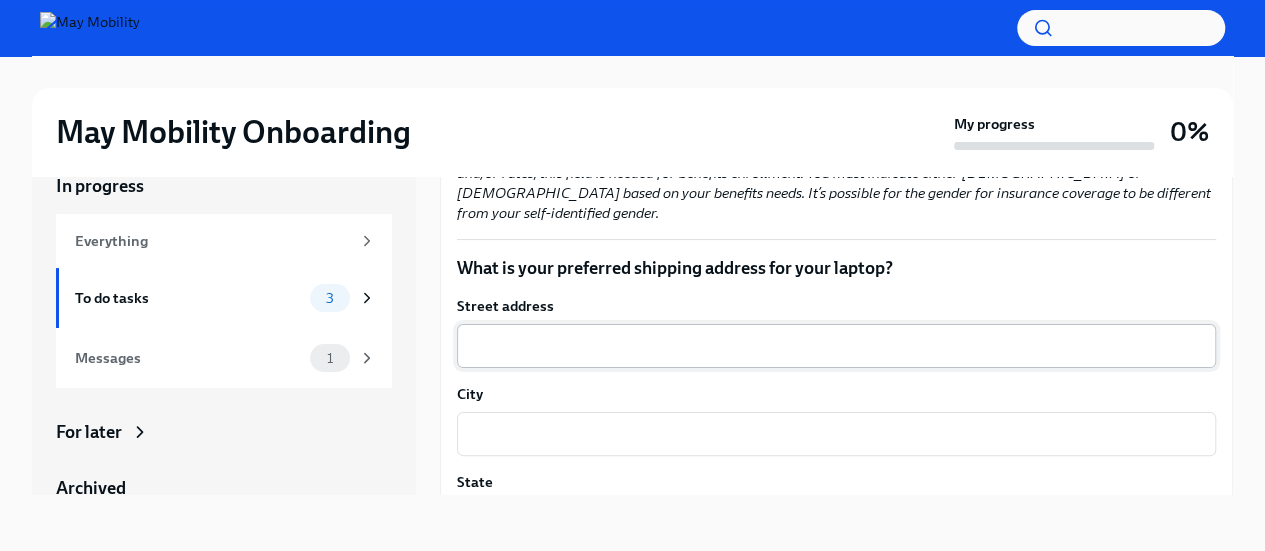 click on "x ​" at bounding box center (836, 346) 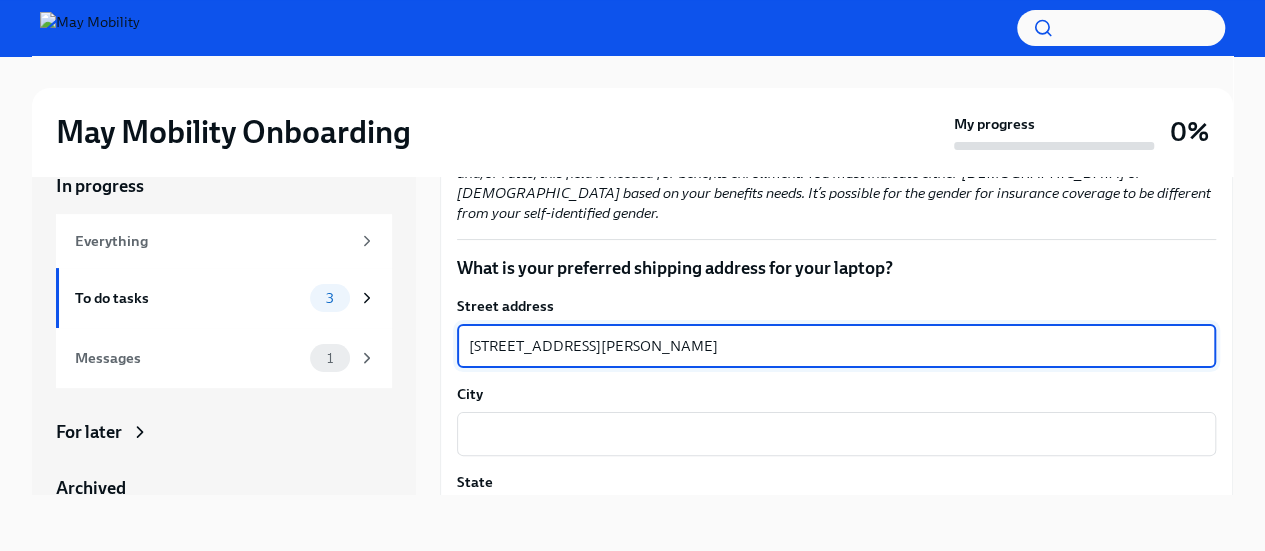 type on "[STREET_ADDRESS][PERSON_NAME]" 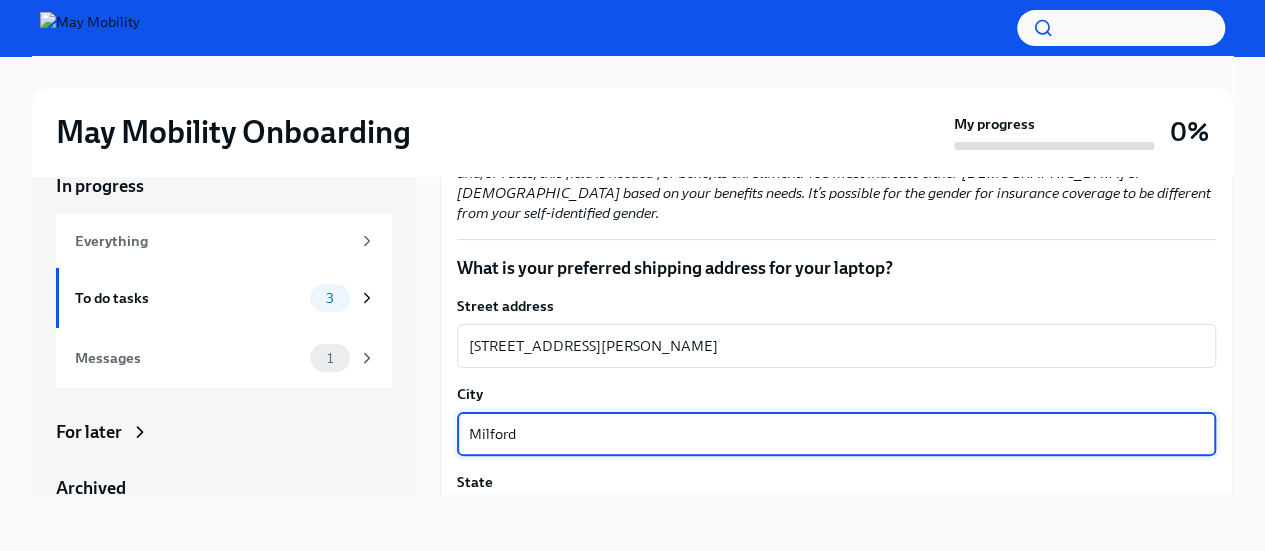 type on "Milford" 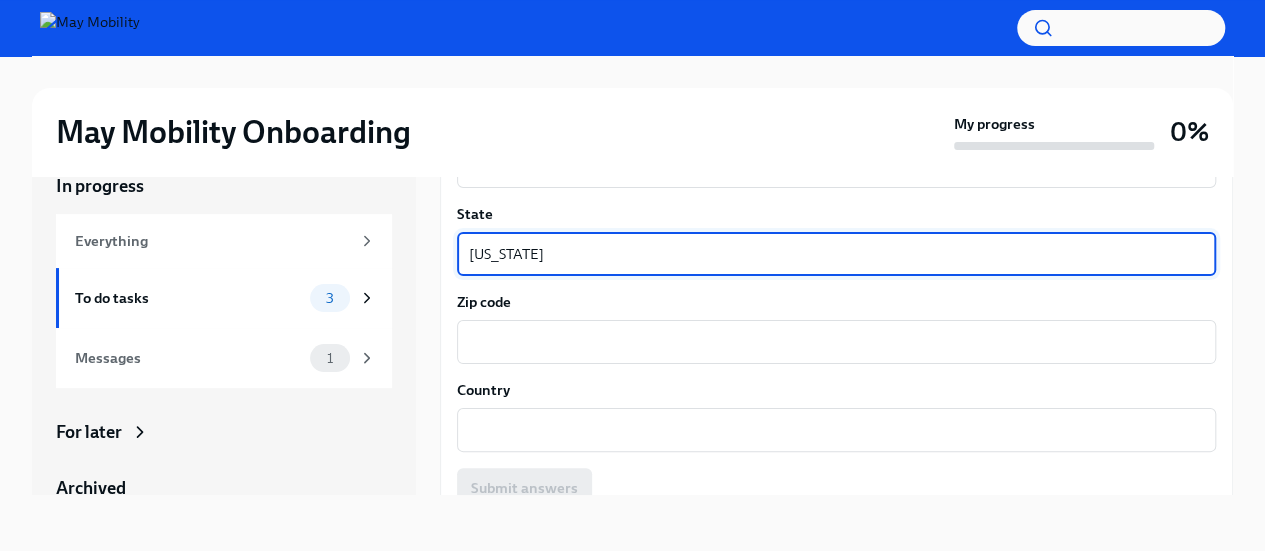 type on "[US_STATE]" 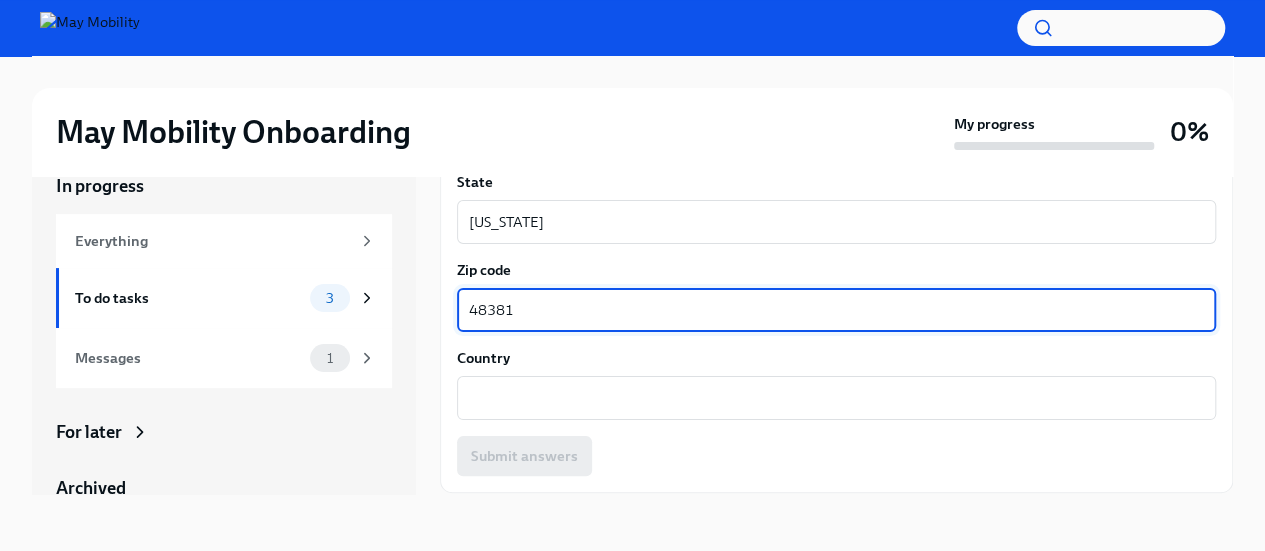 type on "48381" 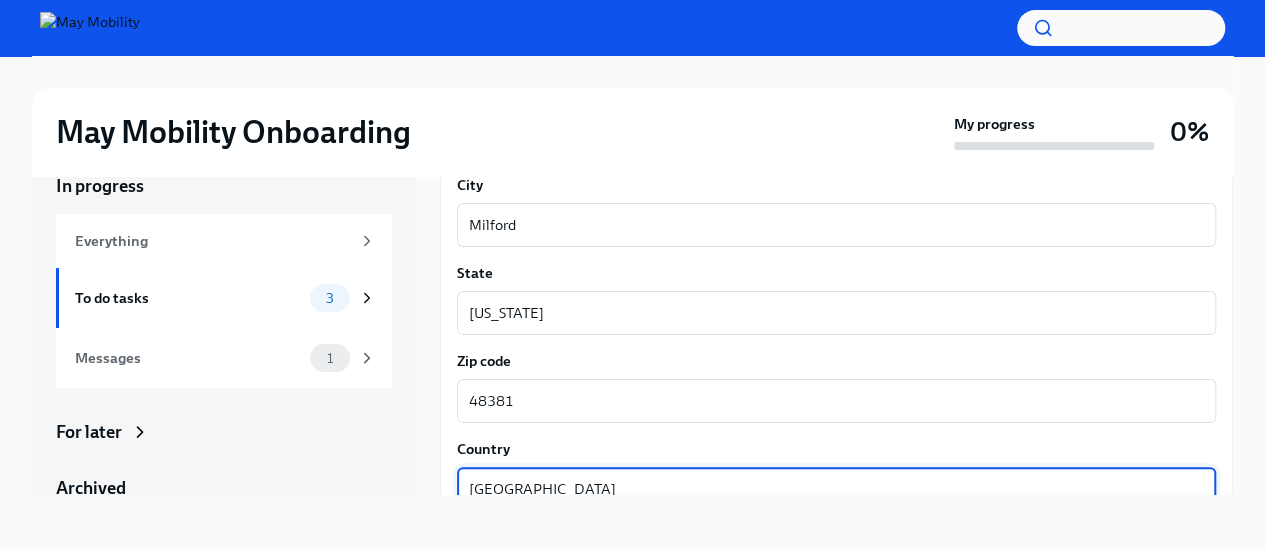 scroll, scrollTop: 1920, scrollLeft: 0, axis: vertical 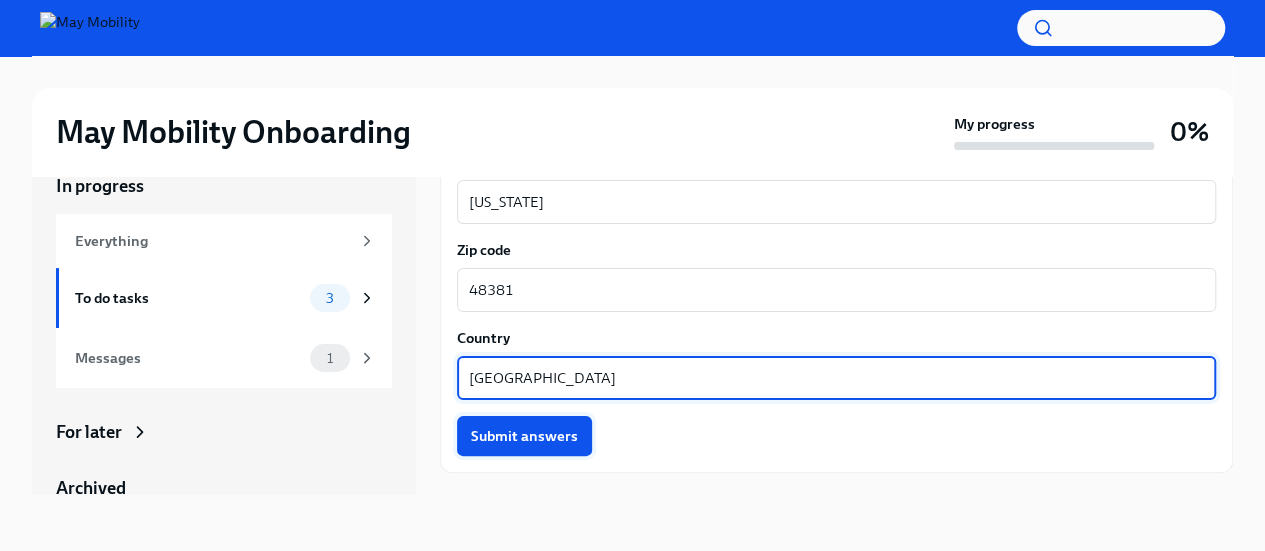 type on "[GEOGRAPHIC_DATA]" 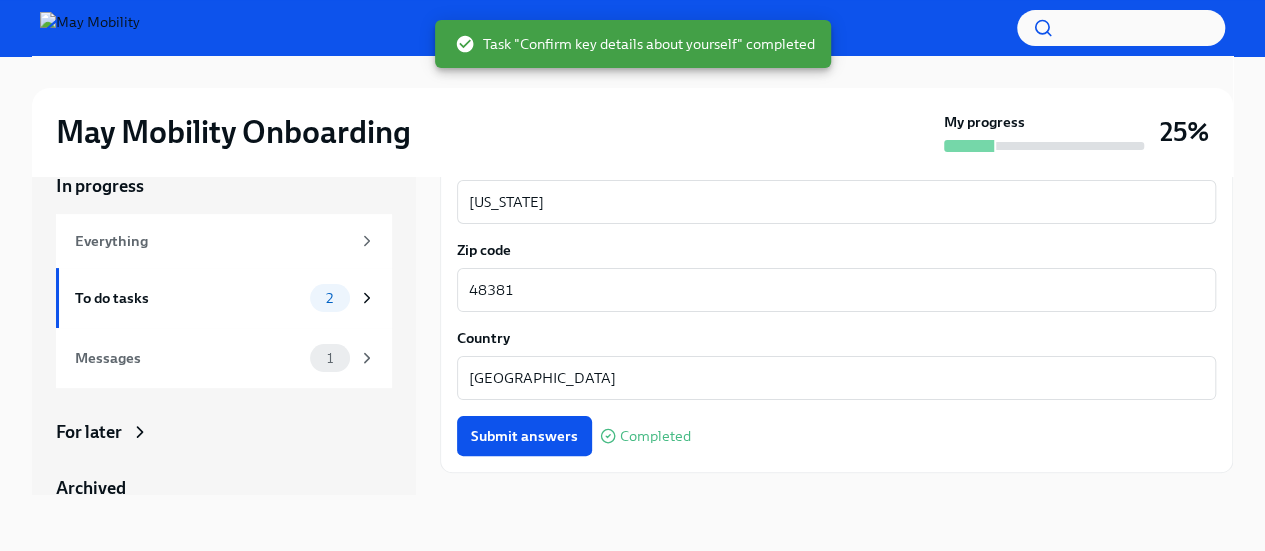 scroll, scrollTop: 1920, scrollLeft: 0, axis: vertical 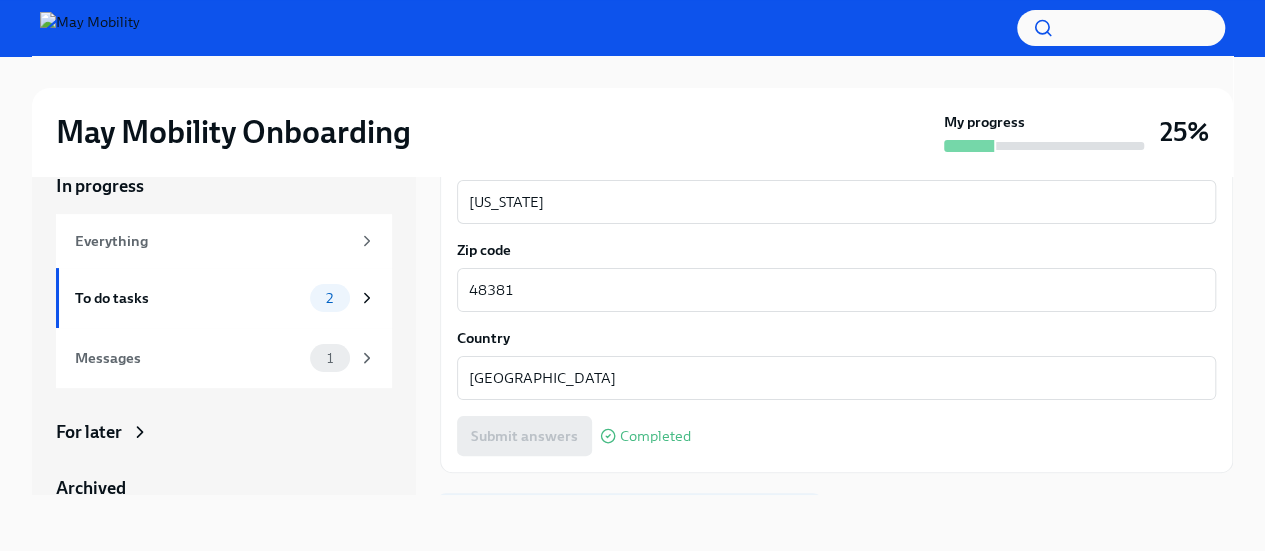 click on "Next task :  Provide documents for your I-9 verification" at bounding box center [629, 517] 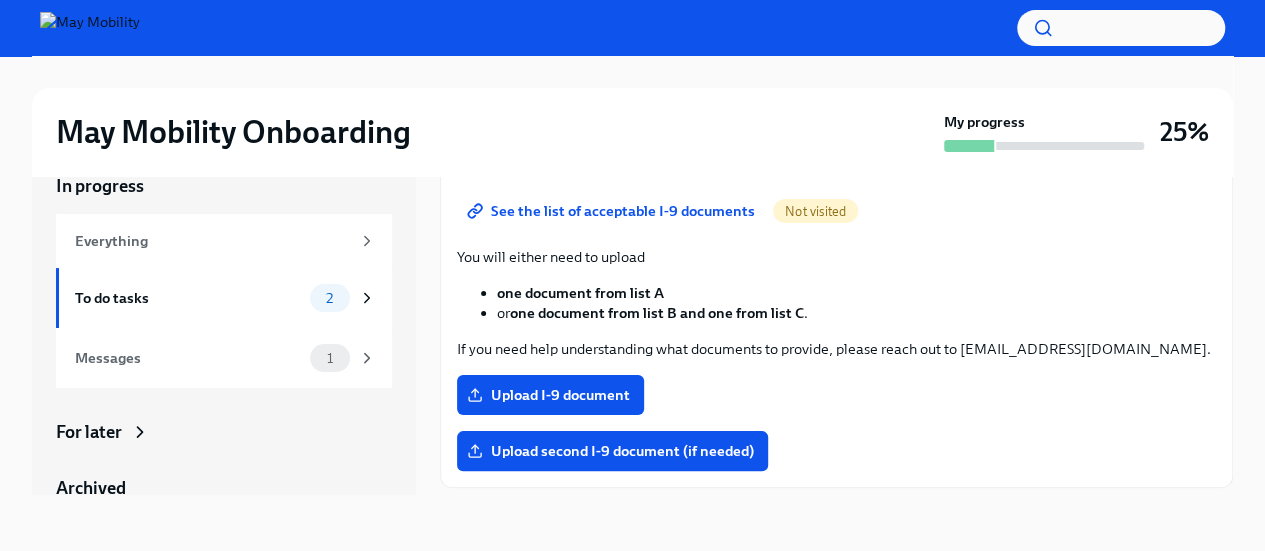 scroll, scrollTop: 200, scrollLeft: 0, axis: vertical 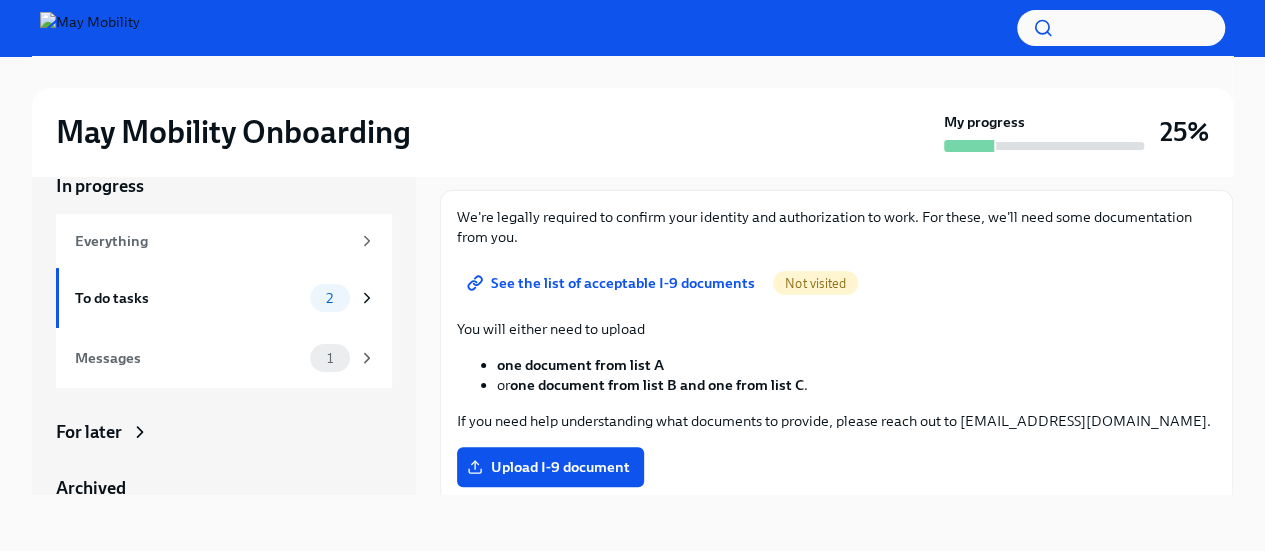 click on "See the list of acceptable I-9 documents" at bounding box center [613, 283] 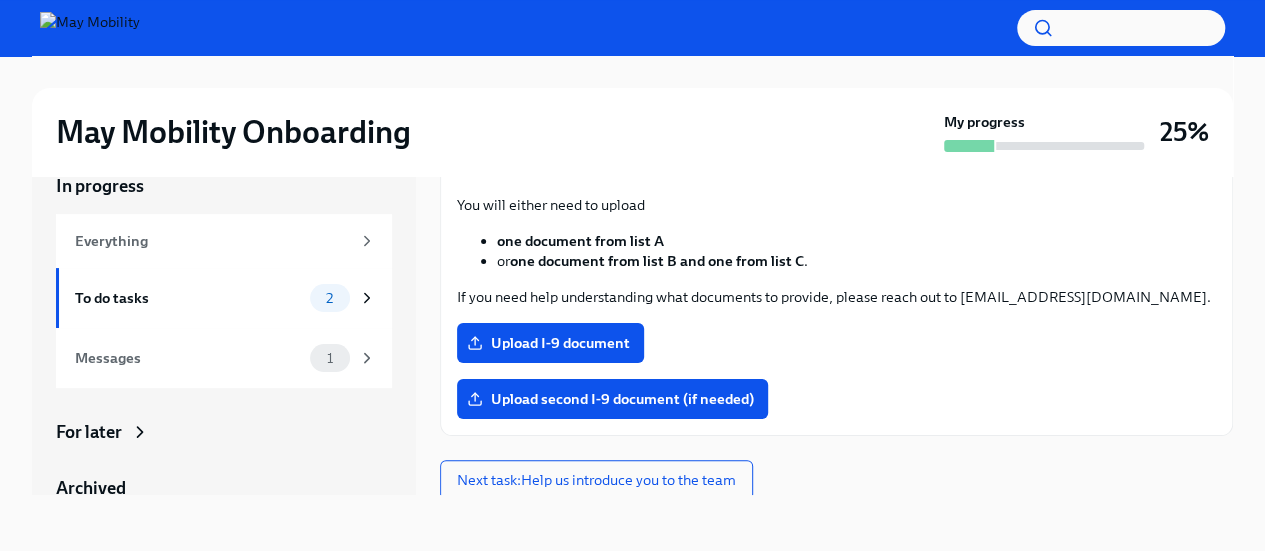 scroll, scrollTop: 326, scrollLeft: 0, axis: vertical 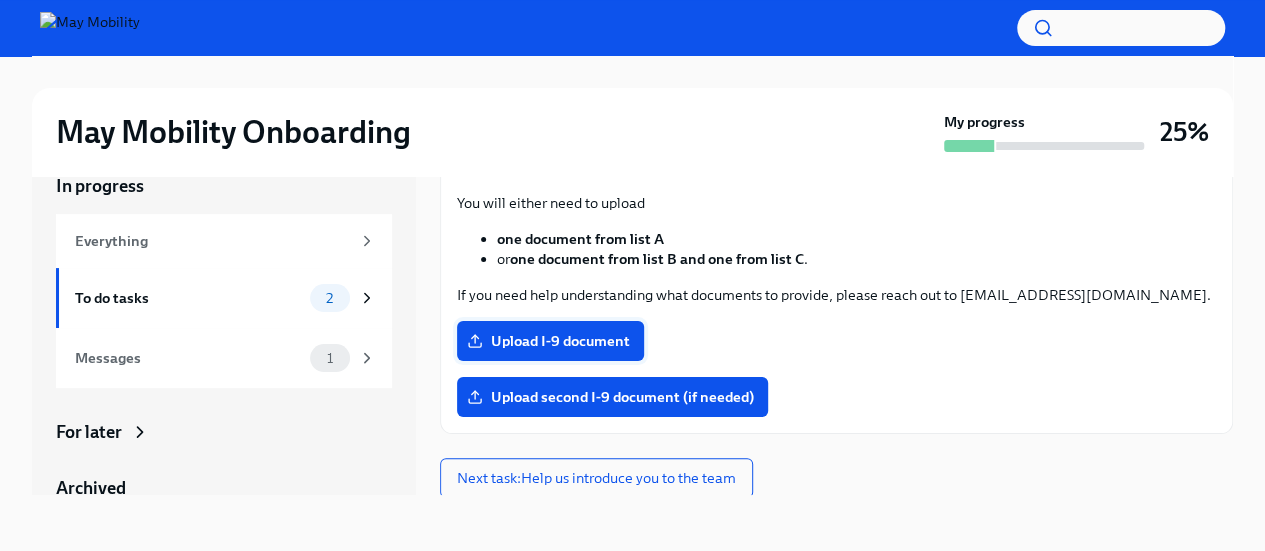 click on "Upload I-9 document" at bounding box center [550, 341] 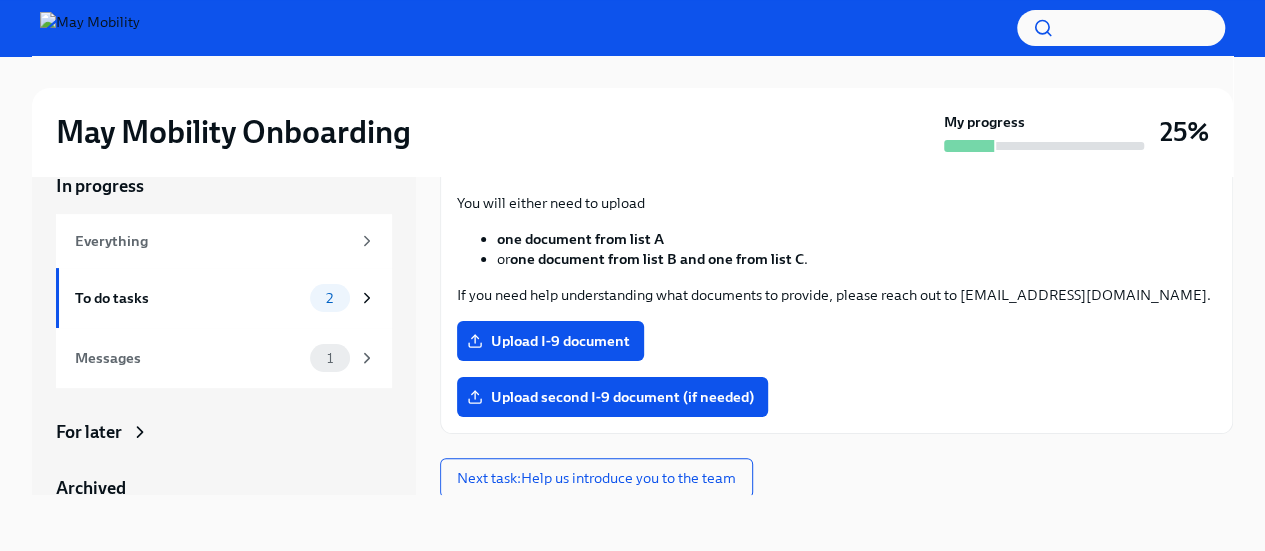 click on "Upload I-9 document" at bounding box center (836, 341) 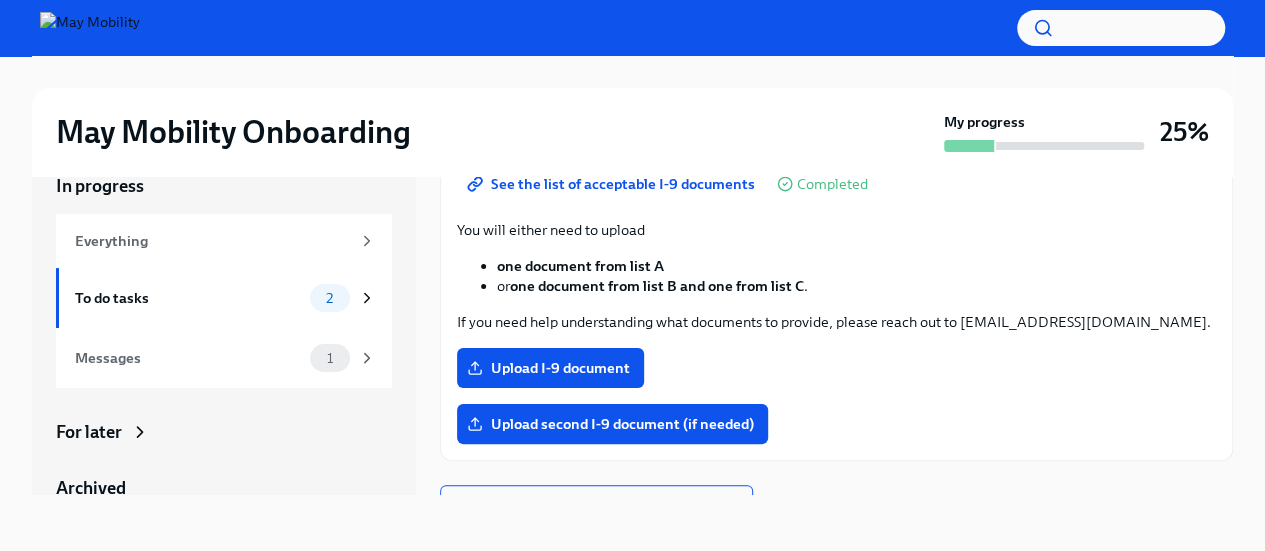 scroll, scrollTop: 326, scrollLeft: 0, axis: vertical 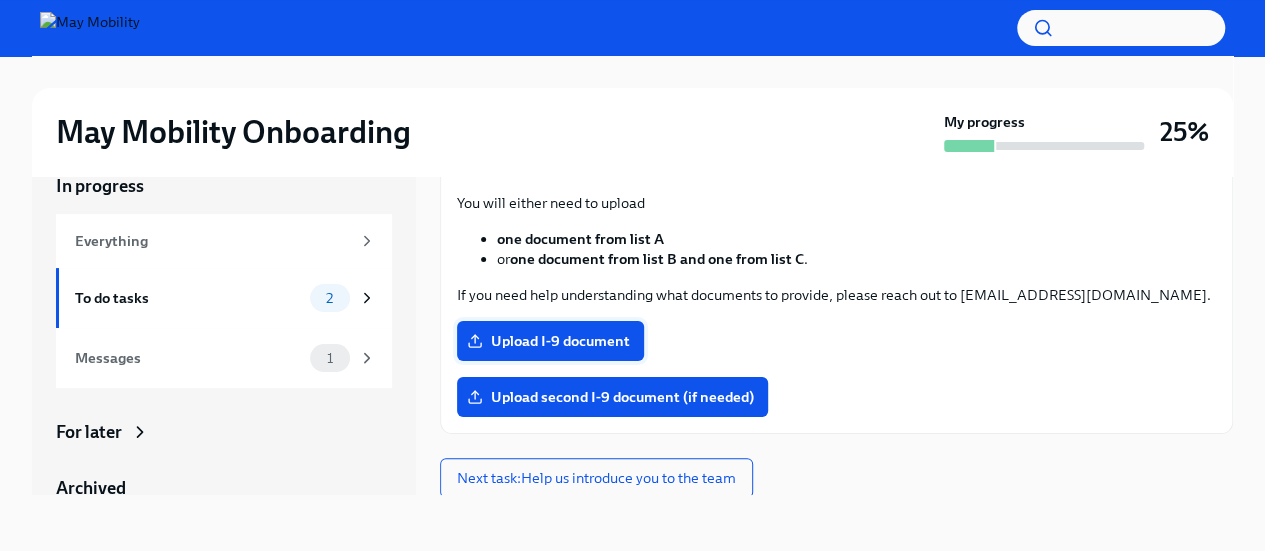click on "Upload I-9 document" at bounding box center (550, 341) 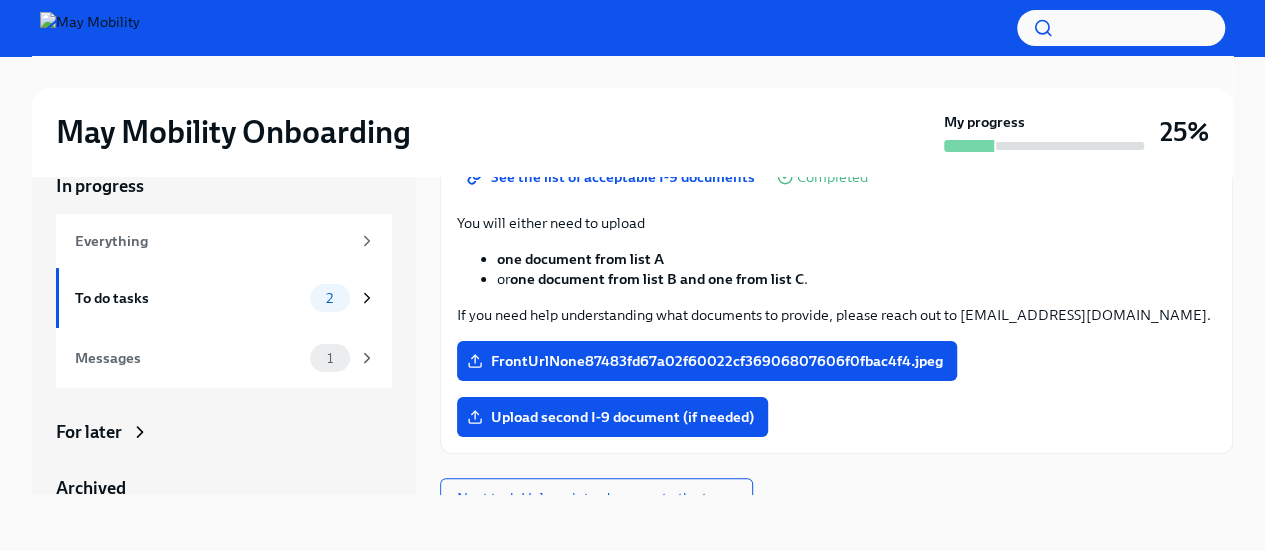 scroll, scrollTop: 326, scrollLeft: 0, axis: vertical 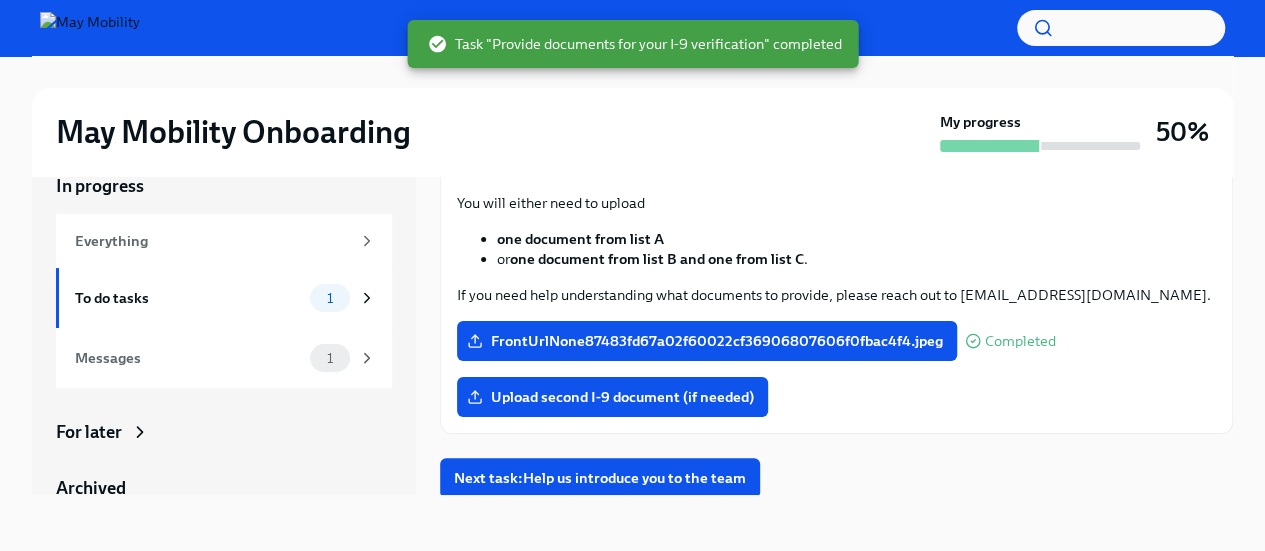 click on "Provide documents for your I-9 verification Done Due  [DATE] Welcome to May Mobility, [PERSON_NAME]! 🎉 Hi [PERSON_NAME] to May Mobility! We’re so excited to have you join our team on [DATE]! I want... We're legally required to confirm your identity and authorization to work. For these, we'll need some documentation from you. See the list of acceptable I-9 documents Completed You will either need to upload
one document from list A
or  one document from list B and one from list C .
If you need help understanding what documents to provide, please reach out to [EMAIL_ADDRESS][DOMAIN_NAME]. FrontUrlNone87483fd67a02f60022cf36906807606f0fbac4f4.jpeg Completed Upload second I-9 document (if needed) Next task :  Help us introduce you to the team" at bounding box center [836, 173] 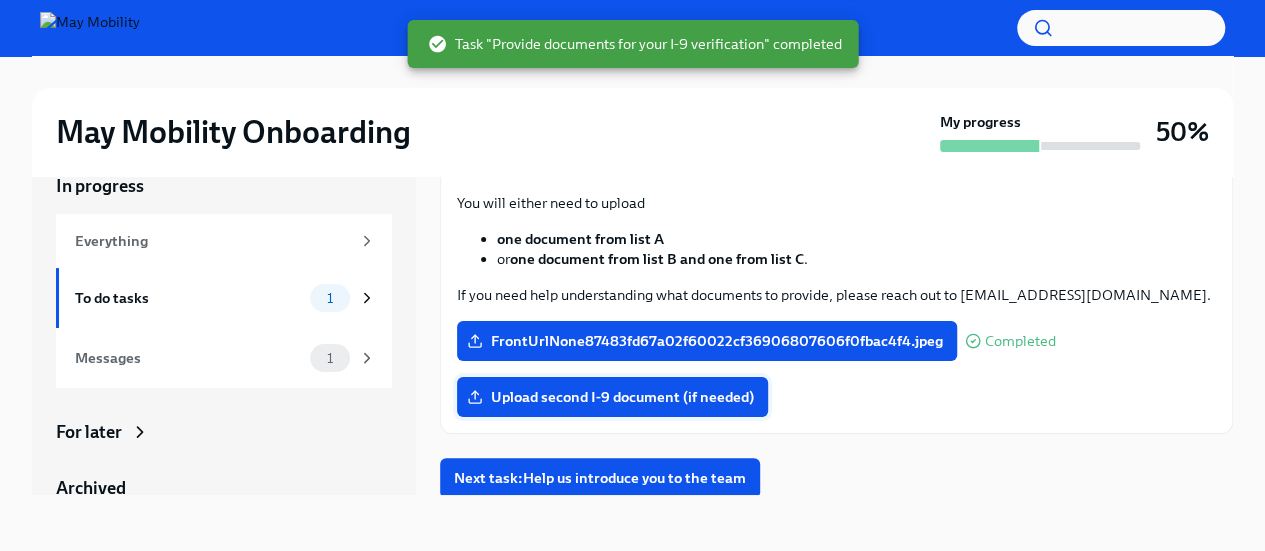 click on "Upload second I-9 document (if needed)" at bounding box center (612, 397) 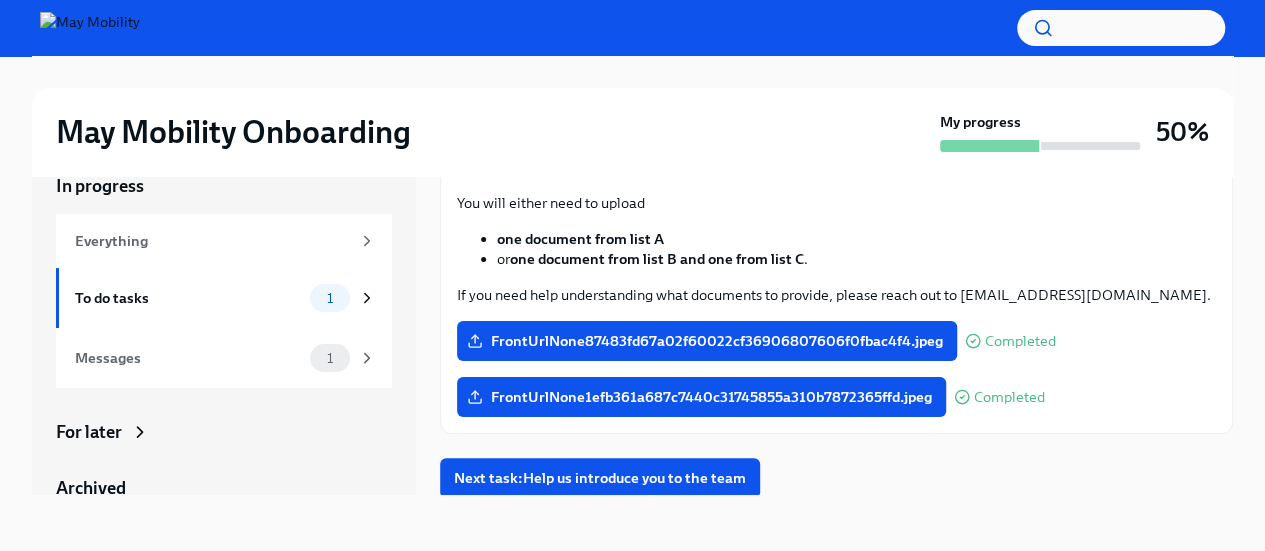 scroll, scrollTop: 327, scrollLeft: 0, axis: vertical 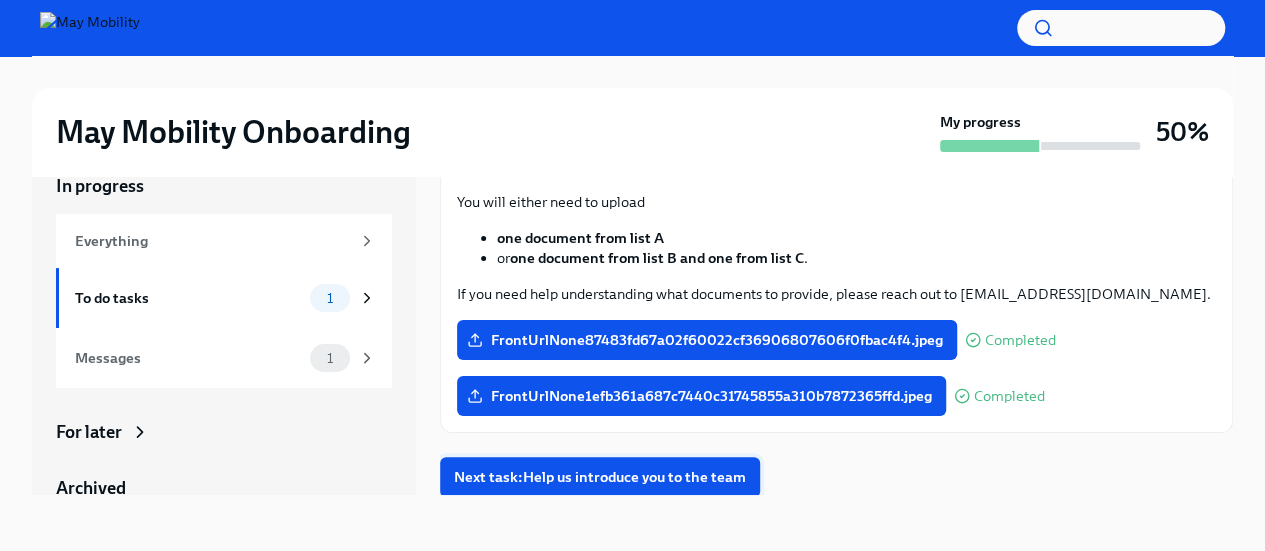 click on "Next task :  Help us introduce you to the team" at bounding box center [600, 477] 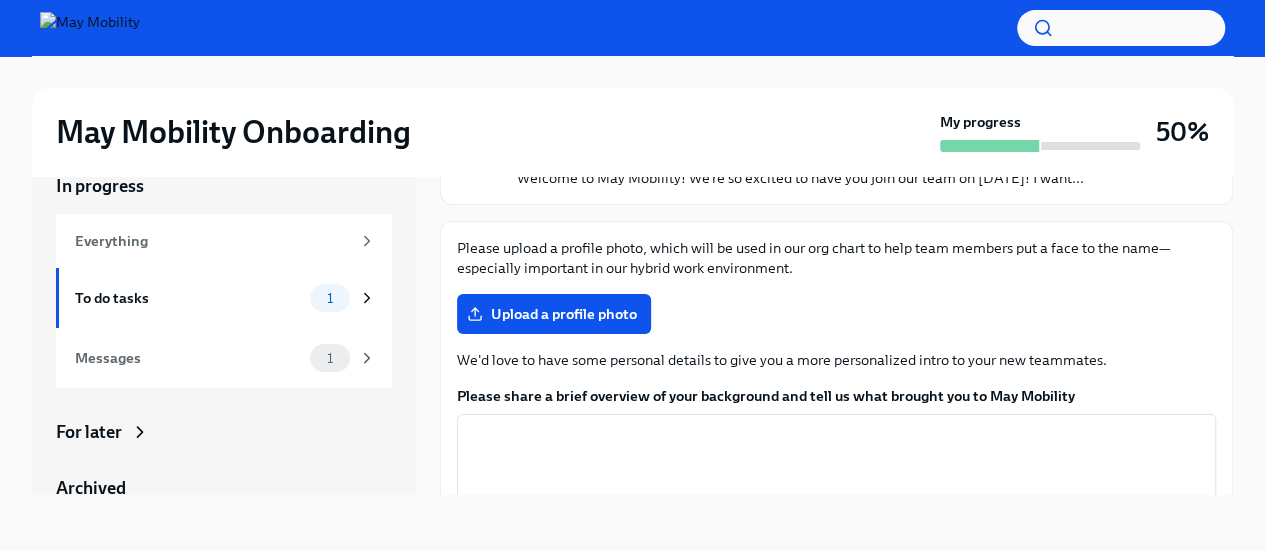 scroll, scrollTop: 200, scrollLeft: 0, axis: vertical 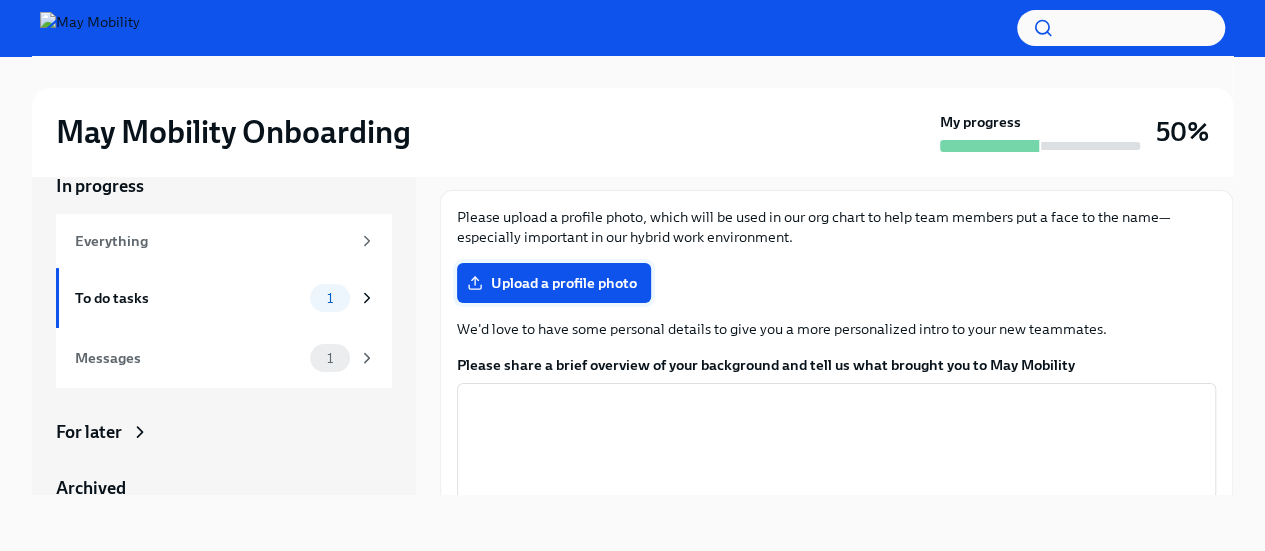 click on "Upload a profile photo" at bounding box center (554, 283) 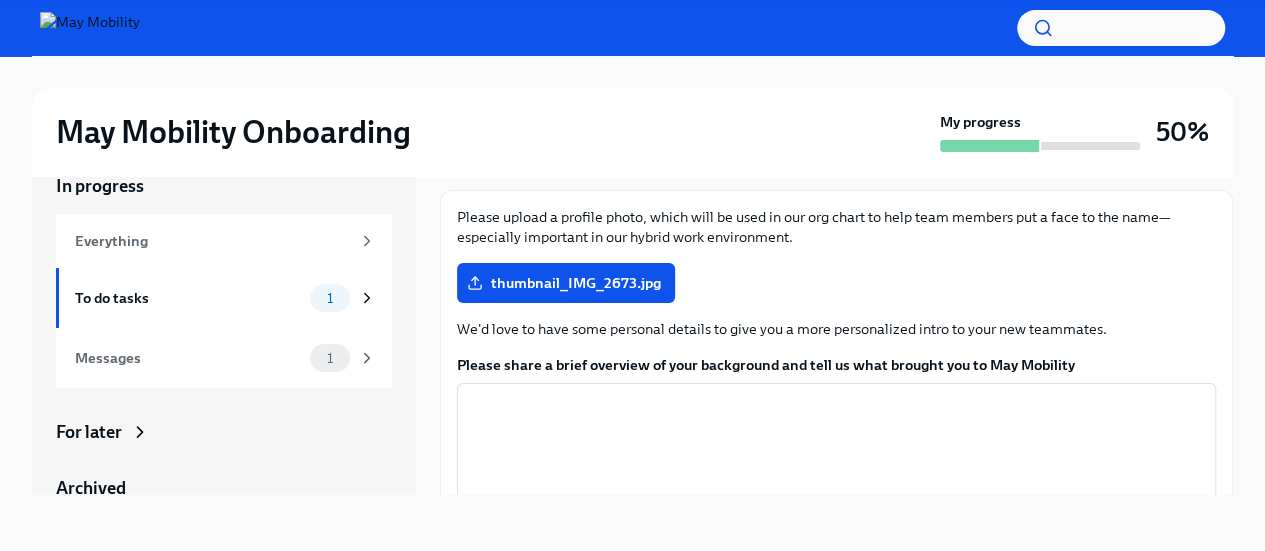 scroll, scrollTop: 300, scrollLeft: 0, axis: vertical 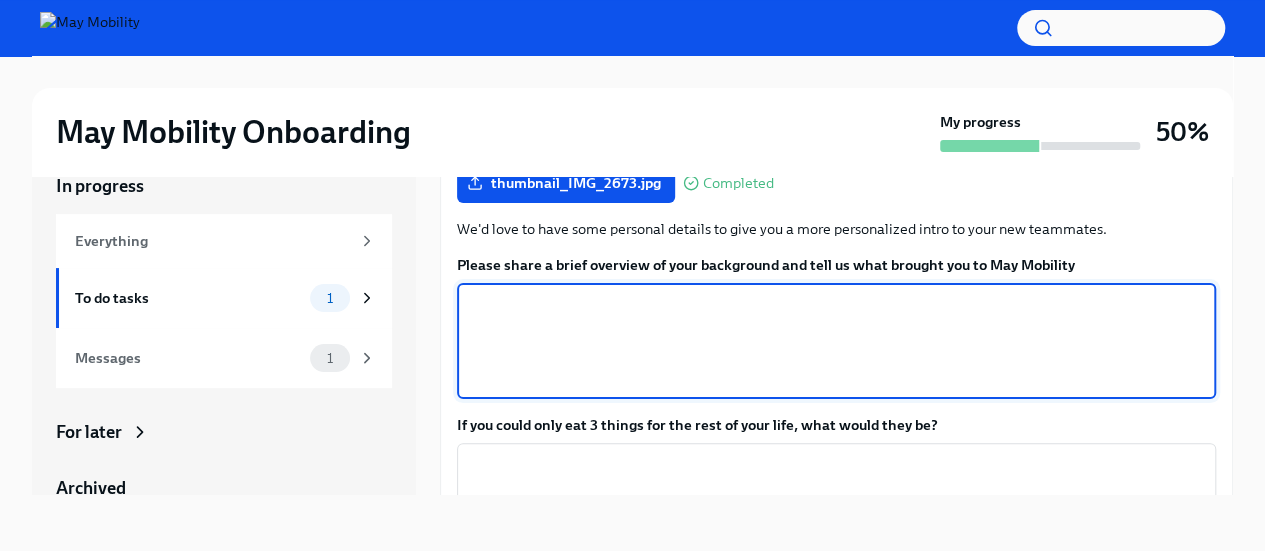 click on "Please share a brief overview of your background and tell us what brought you to May Mobility" at bounding box center [836, 341] 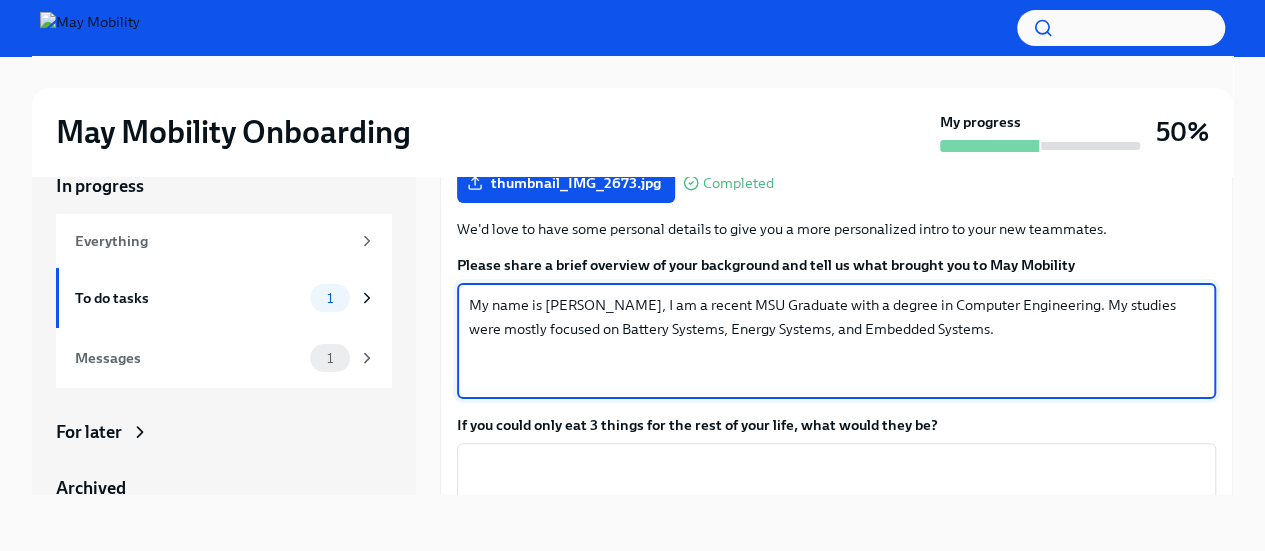 click on "My name is [PERSON_NAME], I am a recent MSU Graduate with a degree in Computer Engineering. My studies were mostly focused on Battery Systems, Energy Systems, and Embedded Systems." at bounding box center [836, 341] 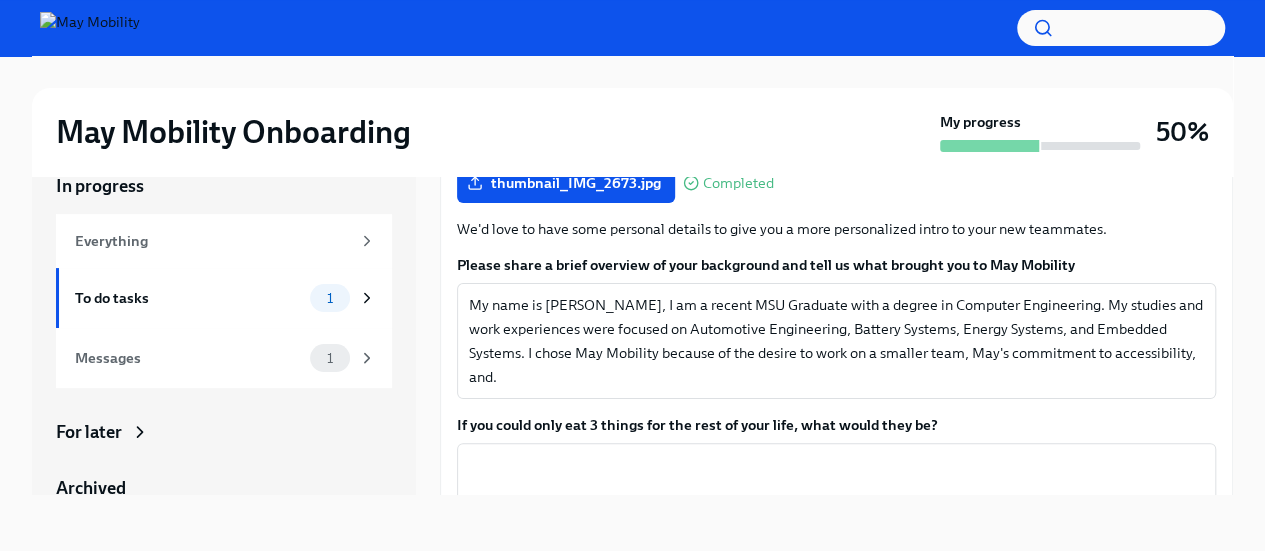 click on "Please share a brief overview of your background and tell us what brought you to May Mobility" at bounding box center (836, 265) 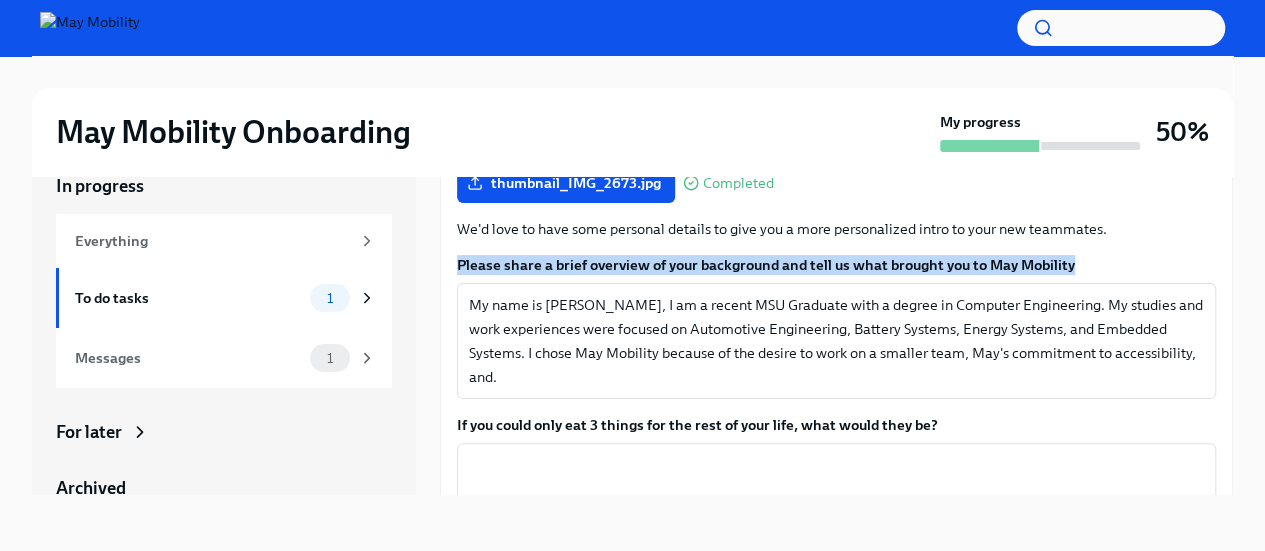 click on "Please share a brief overview of your background and tell us what brought you to May Mobility" at bounding box center [836, 265] 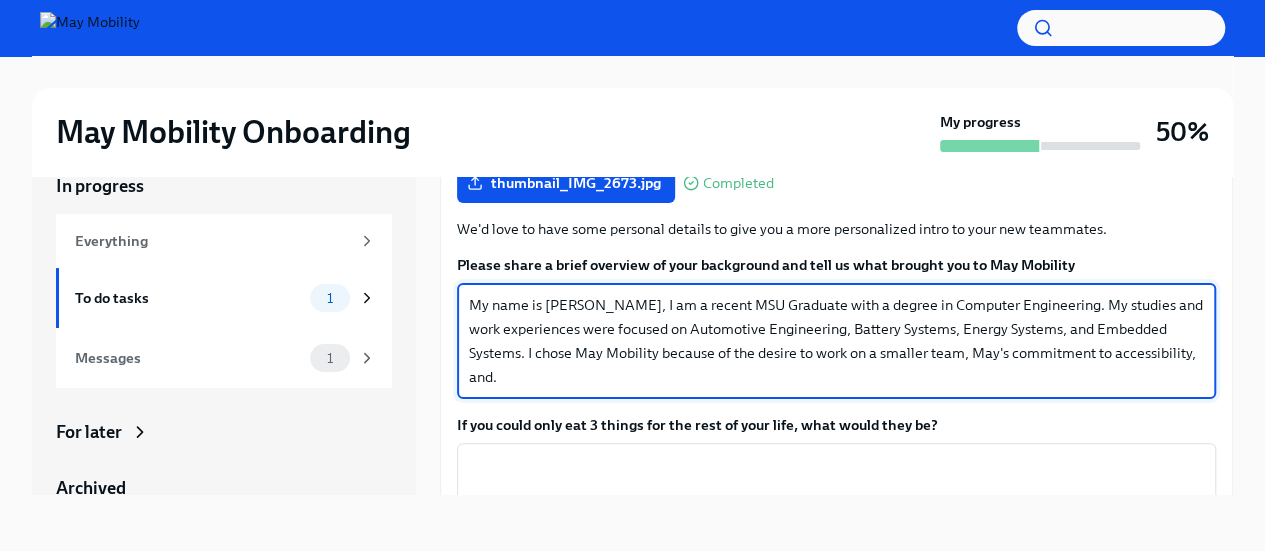 click on "My name is [PERSON_NAME], I am a recent MSU Graduate with a degree in Computer Engineering. My studies and work experiences were focused on Automotive Engineering, Battery Systems, Energy Systems, and Embedded Systems. I chose May Mobility because of the desire to work on a smaller team, May's commitment to accessibility, and." at bounding box center [836, 341] 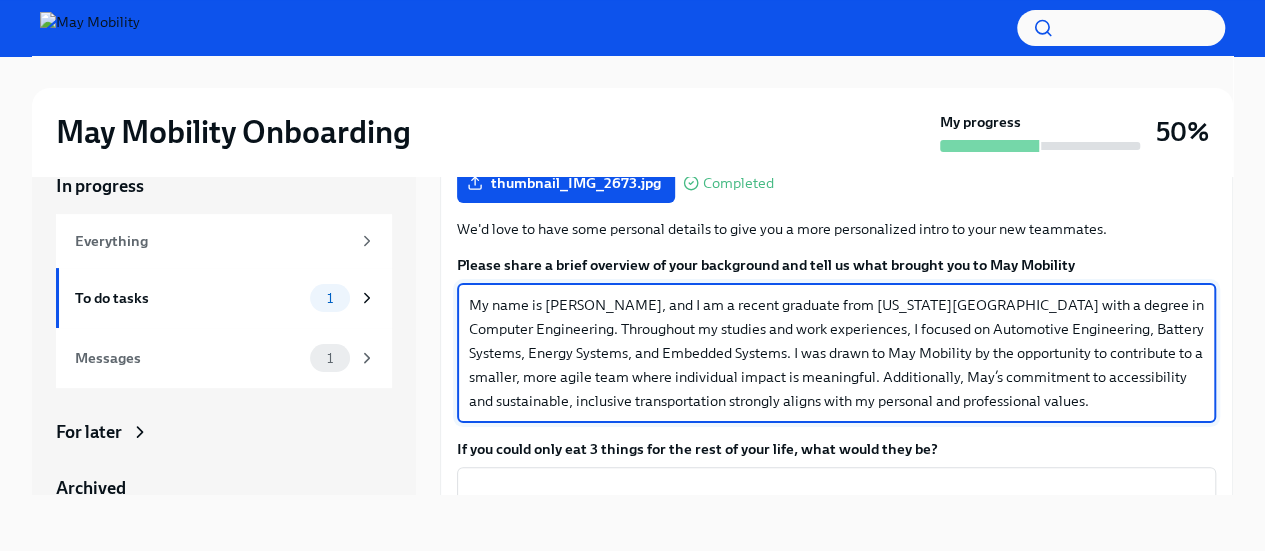 click on "My name is [PERSON_NAME], and I am a recent graduate from [US_STATE][GEOGRAPHIC_DATA] with a degree in Computer Engineering. Throughout my studies and work experiences, I focused on Automotive Engineering, Battery Systems, Energy Systems, and Embedded Systems. I was drawn to May Mobility by the opportunity to contribute to a smaller, more agile team where individual impact is meaningful. Additionally, May’s commitment to accessibility and sustainable, inclusive transportation strongly aligns with my personal and professional values." at bounding box center [836, 353] 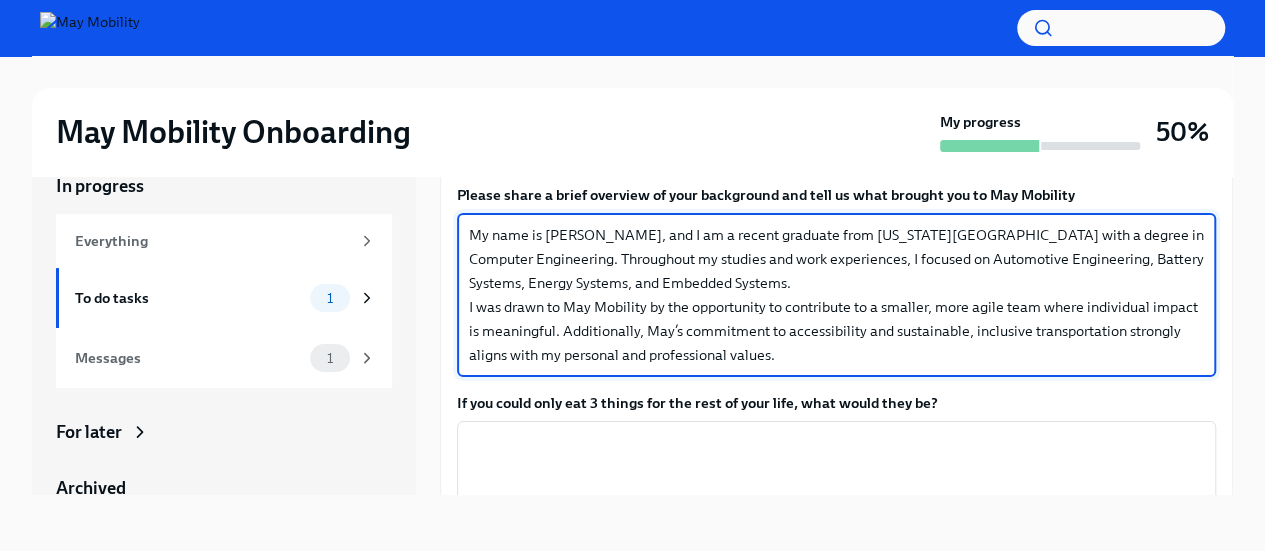 scroll, scrollTop: 400, scrollLeft: 0, axis: vertical 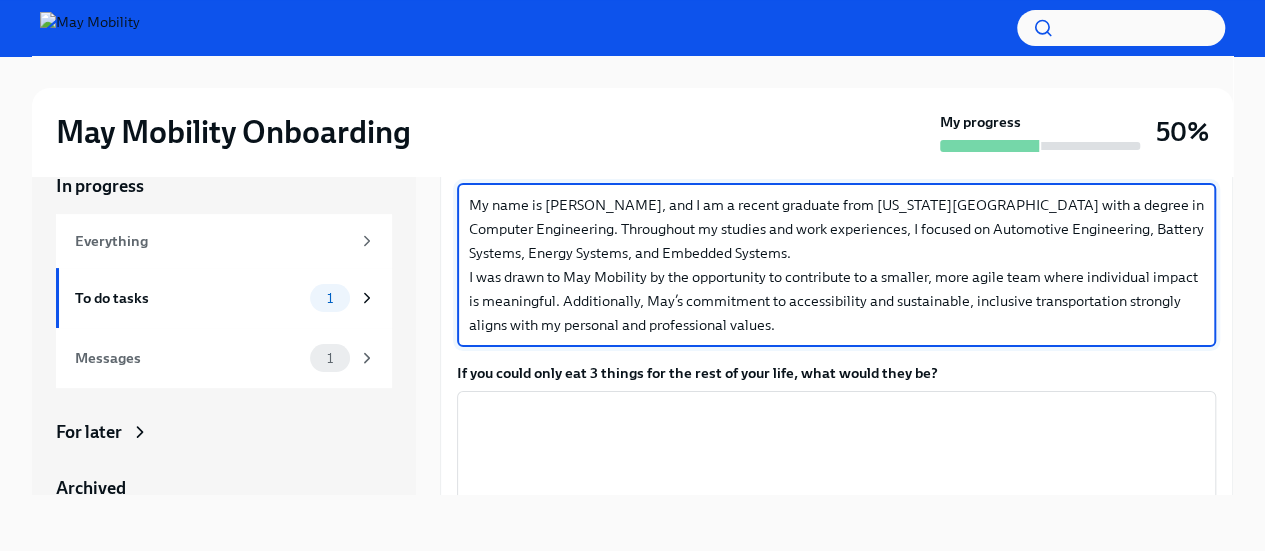 click on "My name is [PERSON_NAME], and I am a recent graduate from [US_STATE][GEOGRAPHIC_DATA] with a degree in Computer Engineering. Throughout my studies and work experiences, I focused on Automotive Engineering, Battery Systems, Energy Systems, and Embedded Systems.
I was drawn to May Mobility by the opportunity to contribute to a smaller, more agile team where individual impact is meaningful. Additionally, May’s commitment to accessibility and sustainable, inclusive transportation strongly aligns with my personal and professional values." at bounding box center (836, 265) 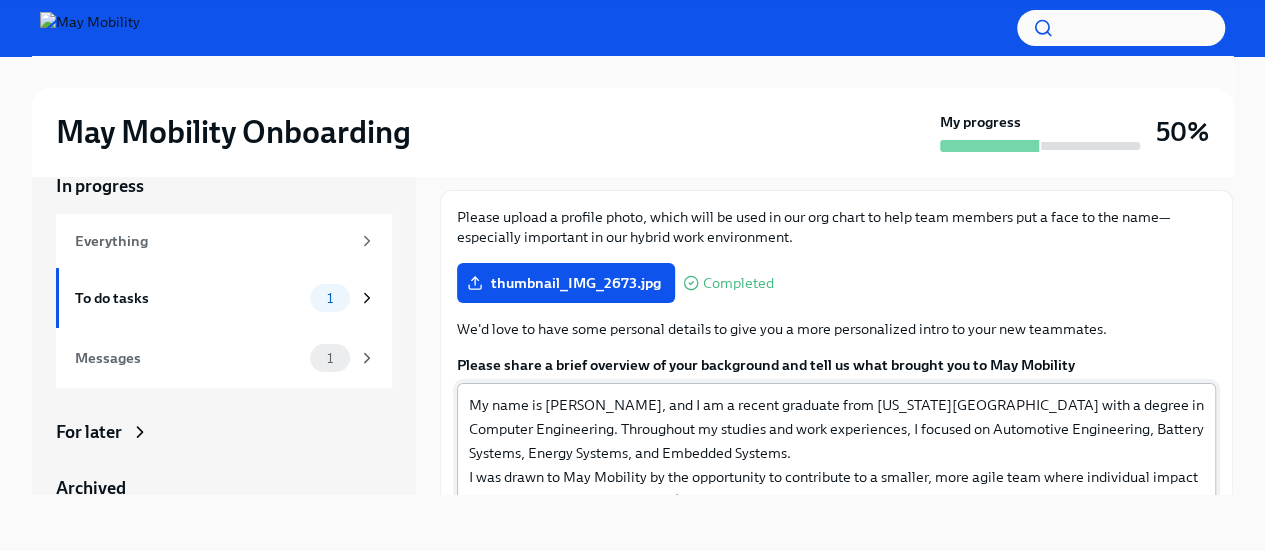scroll, scrollTop: 300, scrollLeft: 0, axis: vertical 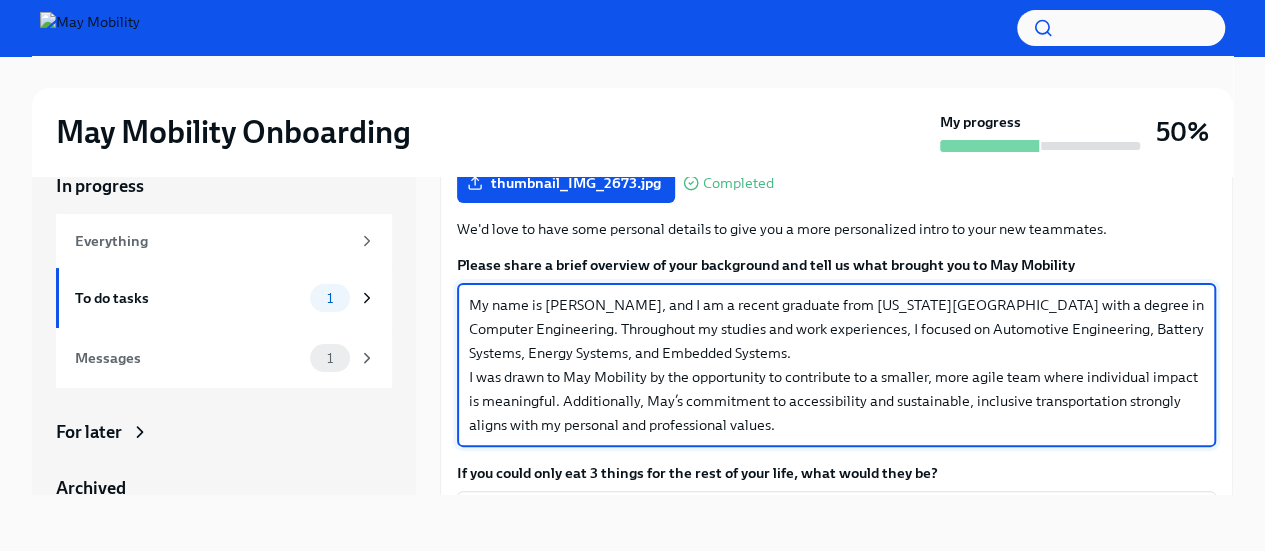 click on "My name is [PERSON_NAME], and I am a recent graduate from [US_STATE][GEOGRAPHIC_DATA] with a degree in Computer Engineering. Throughout my studies and work experiences, I focused on Automotive Engineering, Battery Systems, Energy Systems, and Embedded Systems.
I was drawn to May Mobility by the opportunity to contribute to a smaller, more agile team where individual impact is meaningful. Additionally, May’s commitment to accessibility and sustainable, inclusive transportation strongly aligns with my personal and professional values." at bounding box center (836, 365) 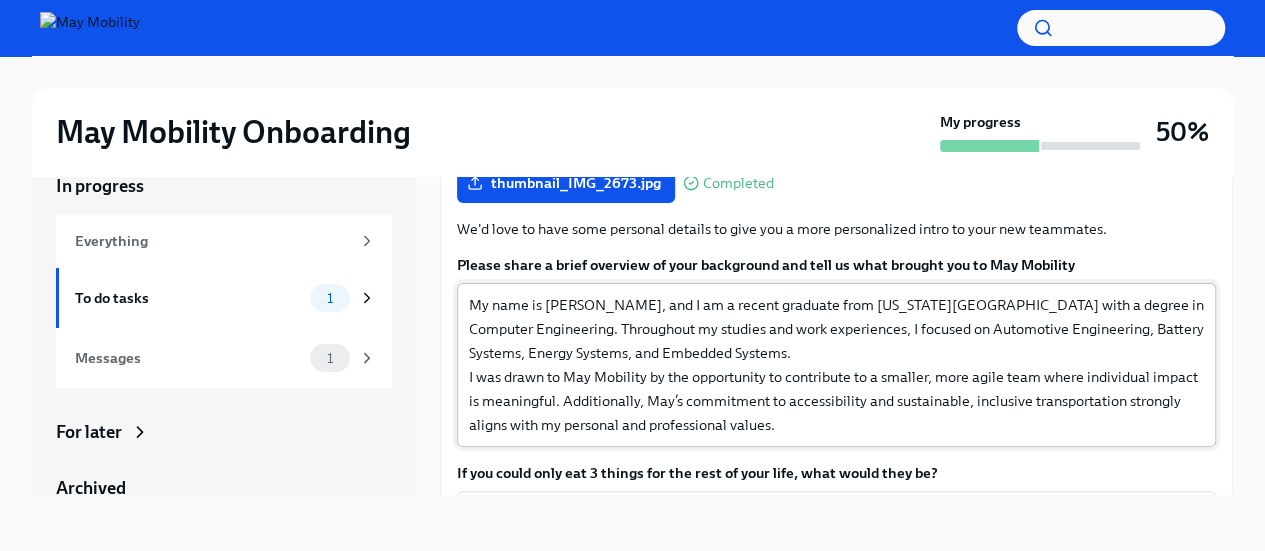 click on "My name is [PERSON_NAME], and I am a recent graduate from [US_STATE][GEOGRAPHIC_DATA] with a degree in Computer Engineering. Throughout my studies and work experiences, I focused on Automotive Engineering, Battery Systems, Energy Systems, and Embedded Systems.
I was drawn to May Mobility by the opportunity to contribute to a smaller, more agile team where individual impact is meaningful. Additionally, May’s commitment to accessibility and sustainable, inclusive transportation strongly aligns with my personal and professional values." at bounding box center (836, 365) 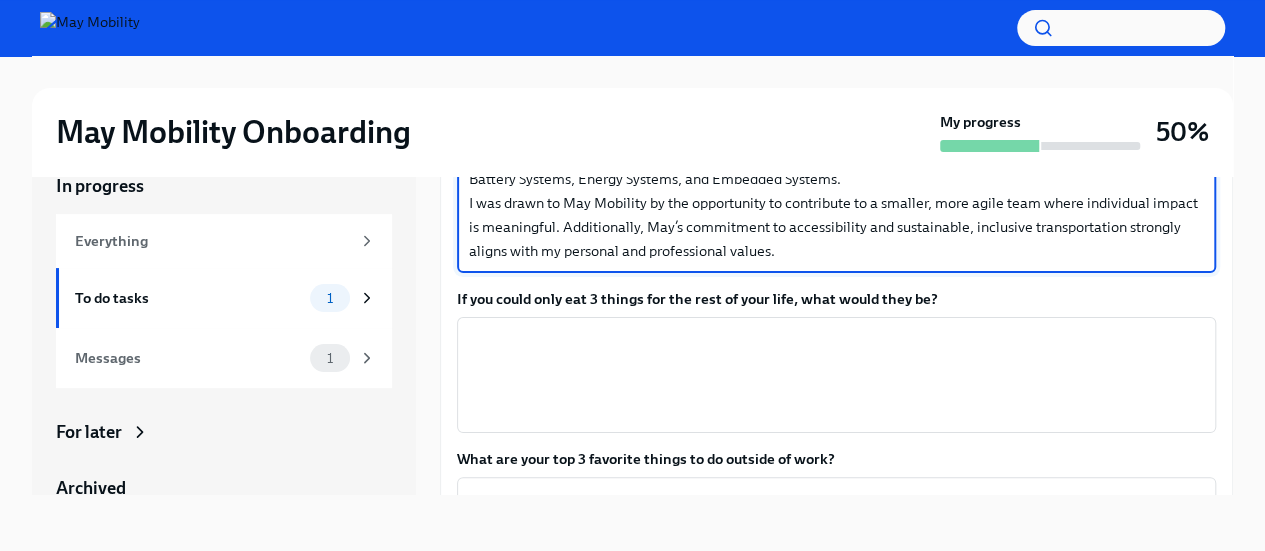 scroll, scrollTop: 500, scrollLeft: 0, axis: vertical 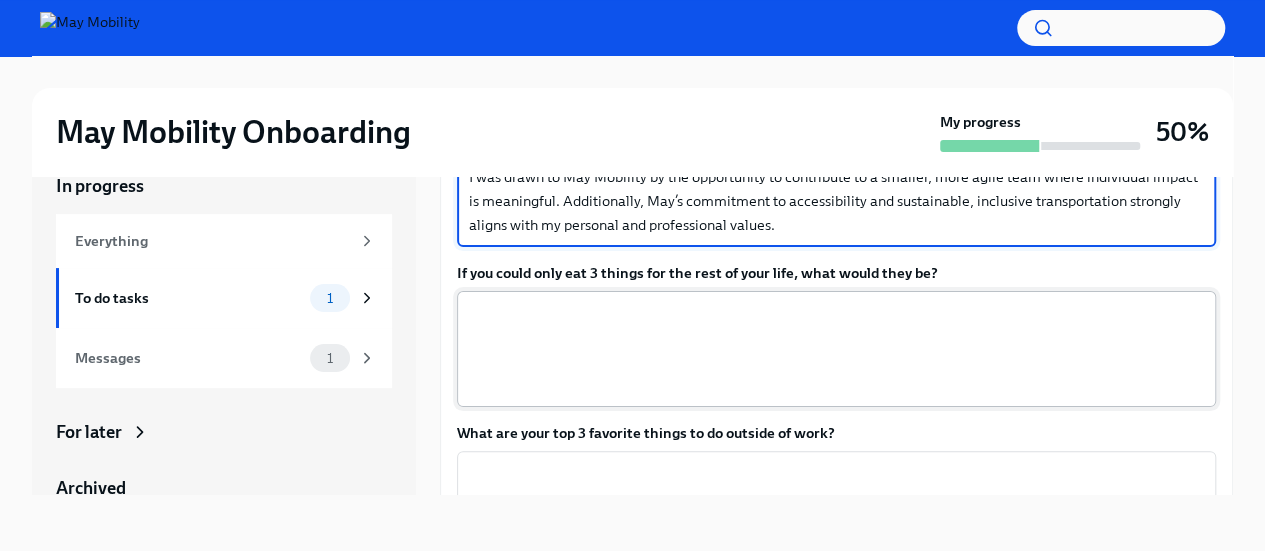 type on "My name is [PERSON_NAME], and I am a recent graduate from [US_STATE][GEOGRAPHIC_DATA] with a degree in Computer Engineering. Throughout my studies and work experiences, I've focused on Automotive Engineering, Battery Systems, Energy Systems, and Embedded Systems.
I was drawn to May Mobility by the opportunity to contribute to a smaller, more agile team where individual impact is meaningful. Additionally, May’s commitment to accessibility and sustainable, inclusive transportation strongly aligns with my personal and professional values." 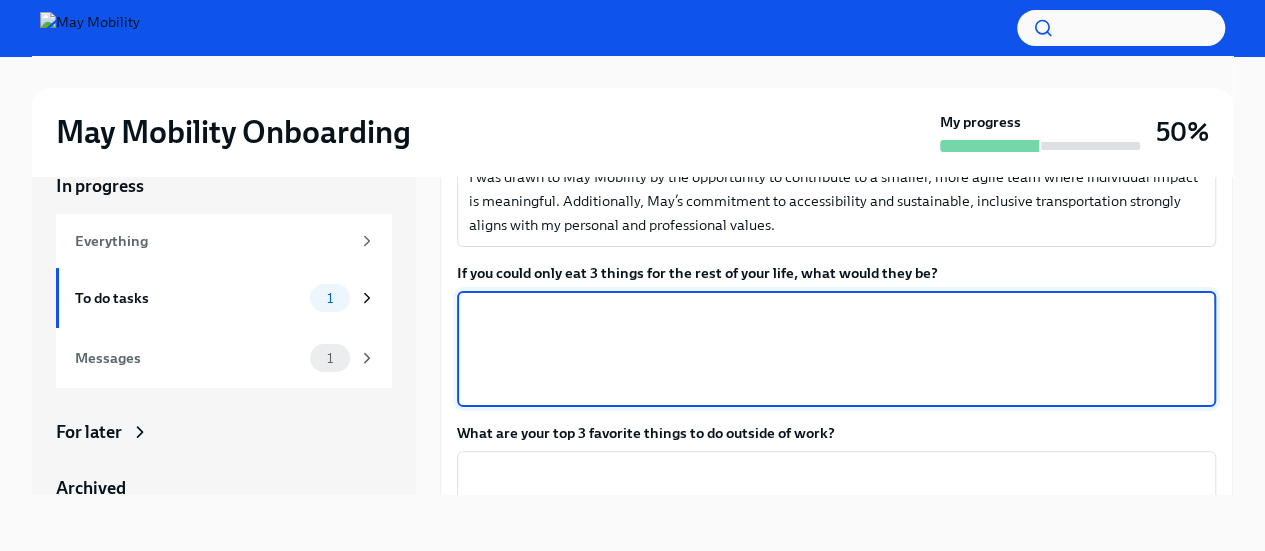 click on "If you could only eat 3 things for the rest of your life, what would they be?" at bounding box center (836, 349) 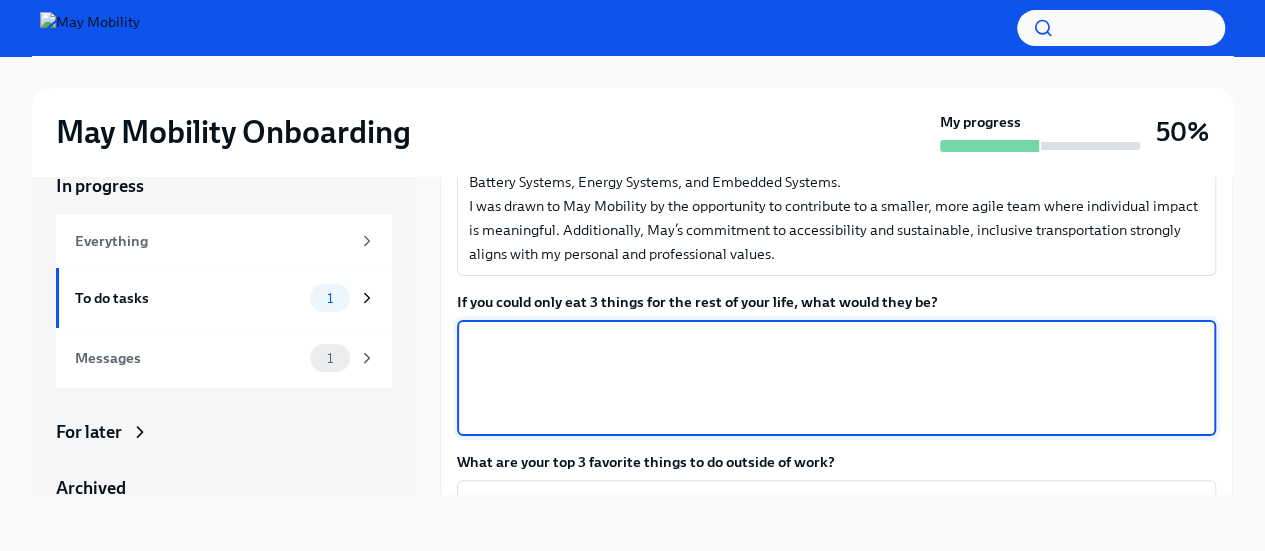 scroll, scrollTop: 443, scrollLeft: 0, axis: vertical 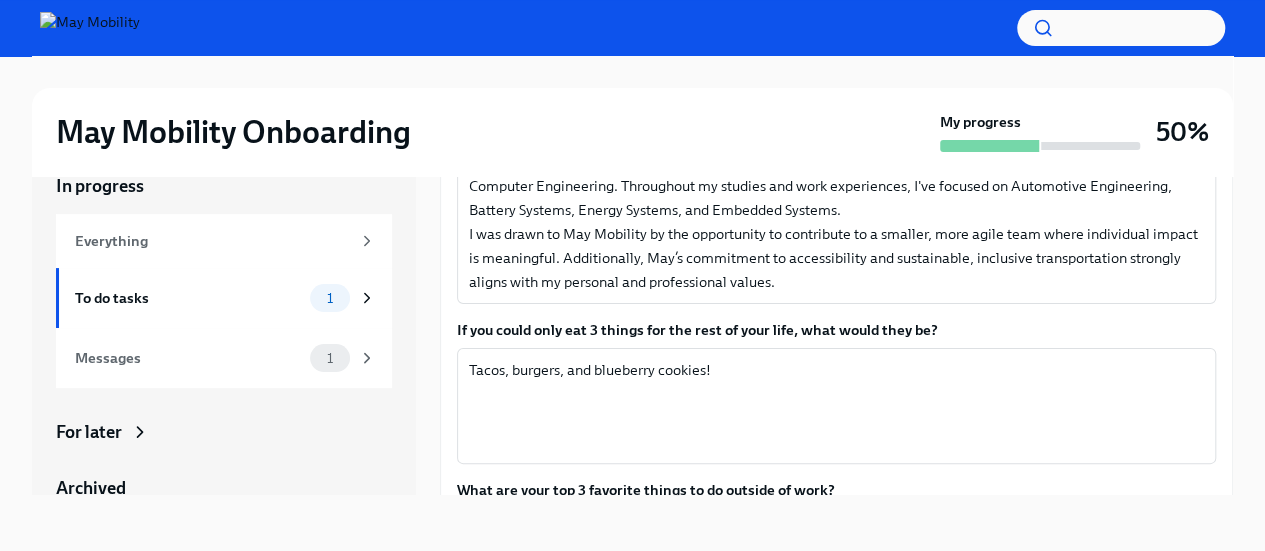 click on "If you could only eat 3 things for the rest of your life, what would they be?" at bounding box center (836, 330) 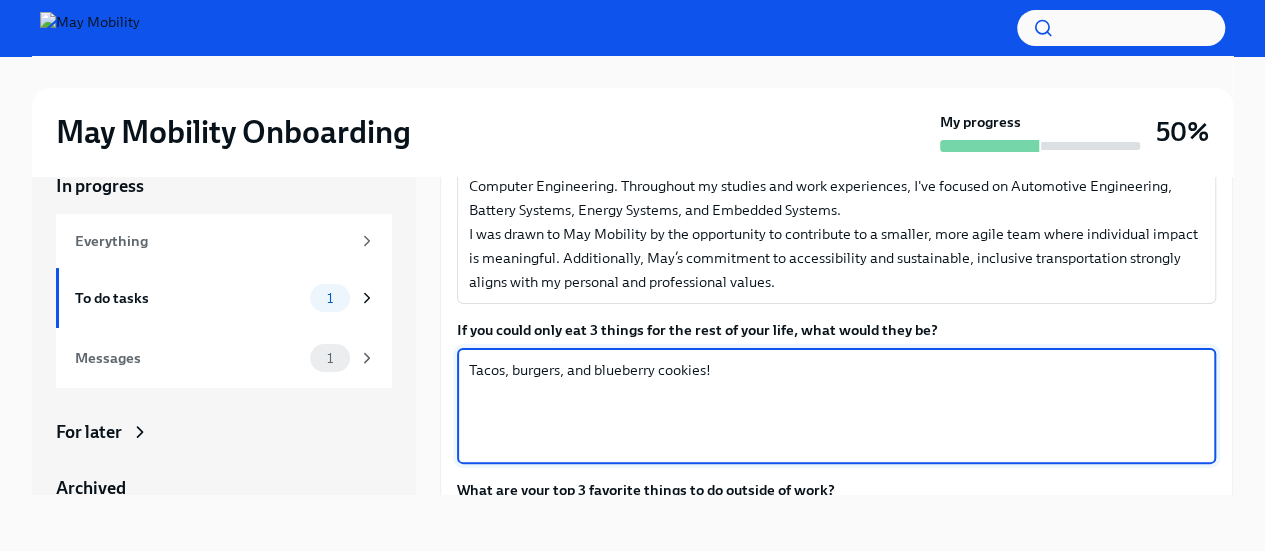 click on "If you could only eat 3 things for the rest of your life, what would they be?" at bounding box center [836, 330] 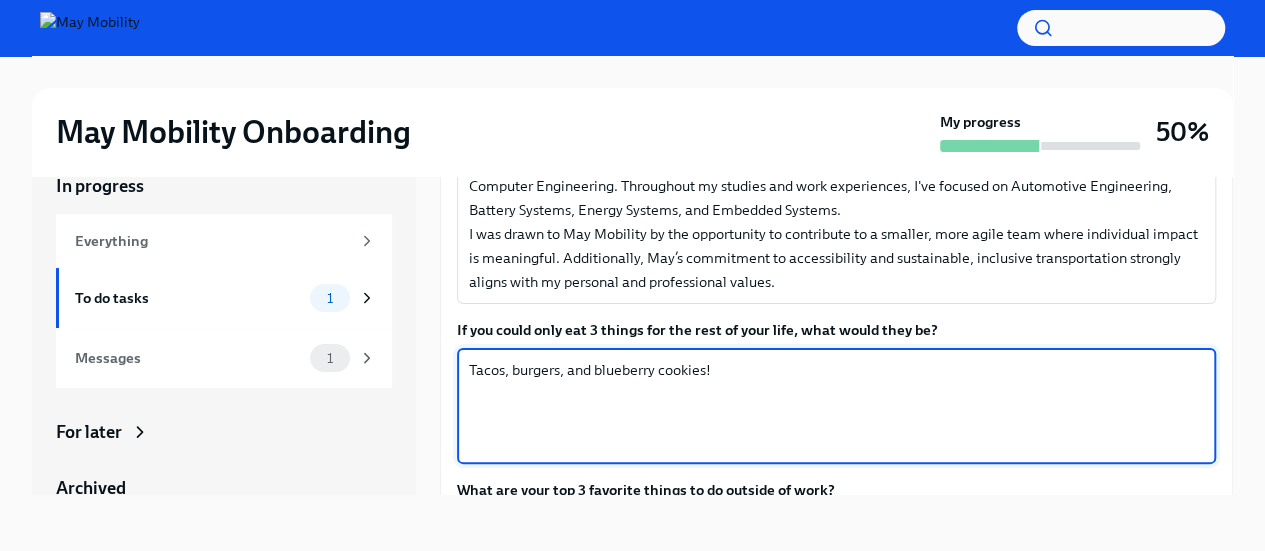 click on "Tacos, burgers, and blueberry cookies!" at bounding box center (836, 406) 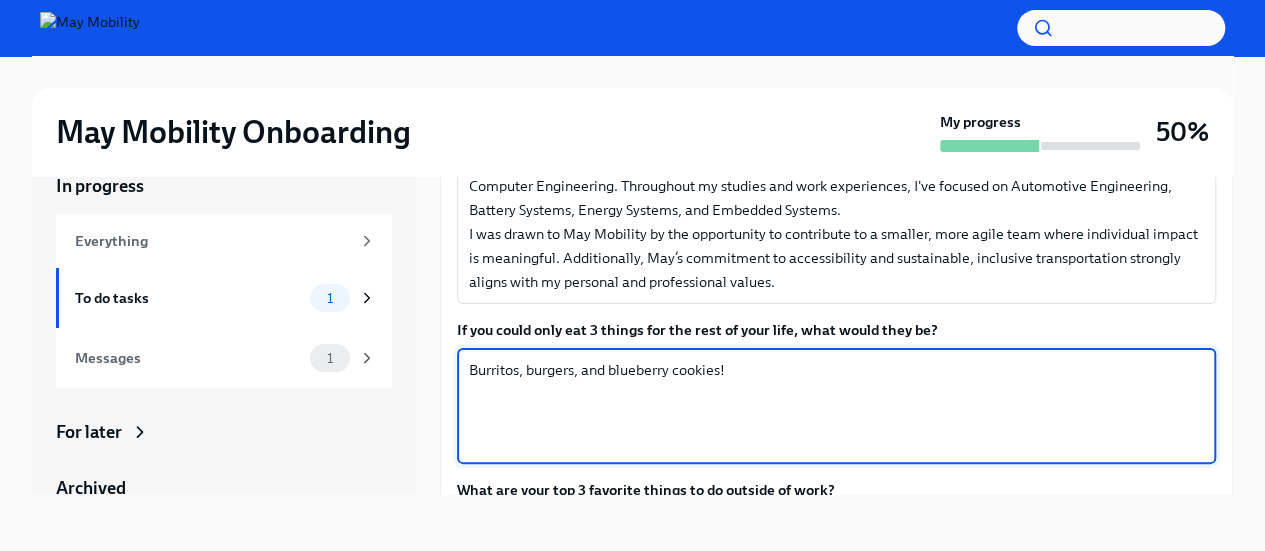 scroll, scrollTop: 543, scrollLeft: 0, axis: vertical 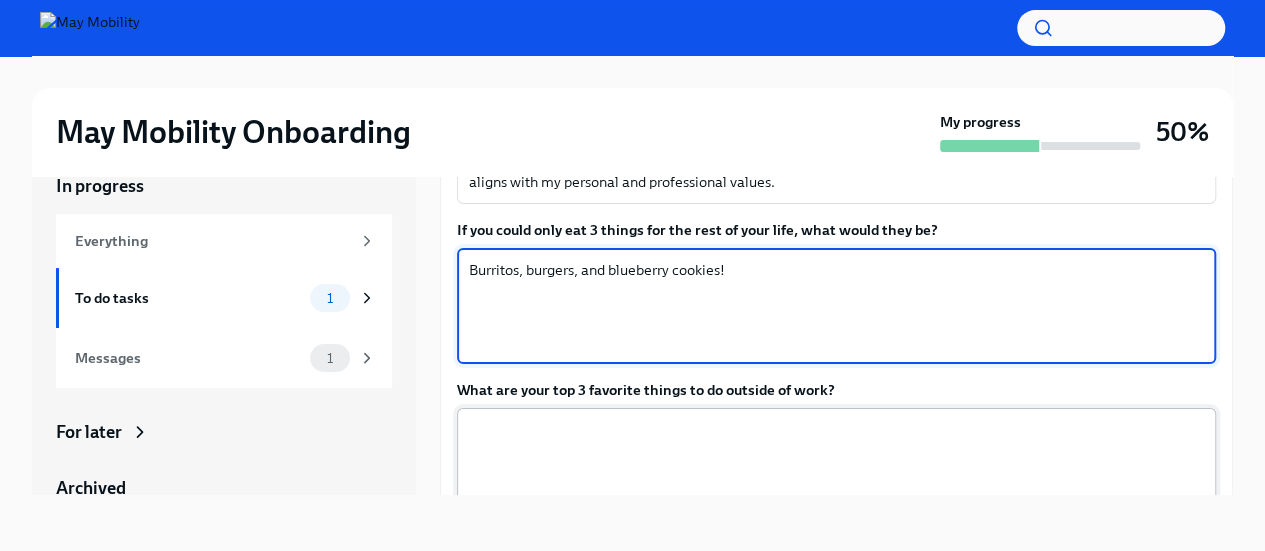 type on "Burritos, burgers, and blueberry cookies!" 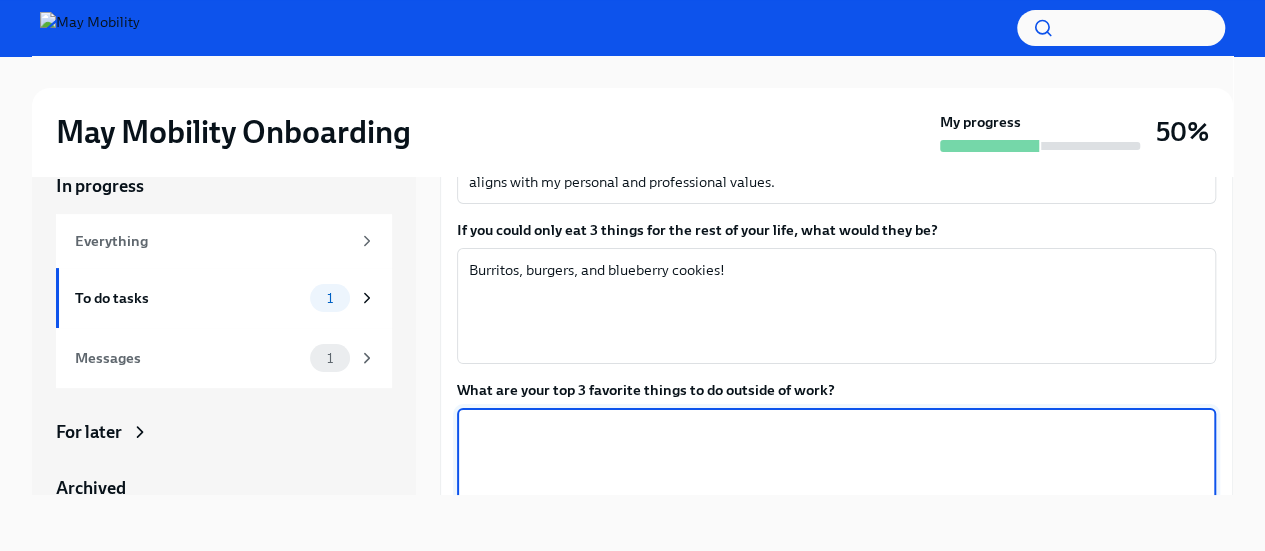 click on "What are your top 3 favorite things to do outside of work?" at bounding box center (836, 466) 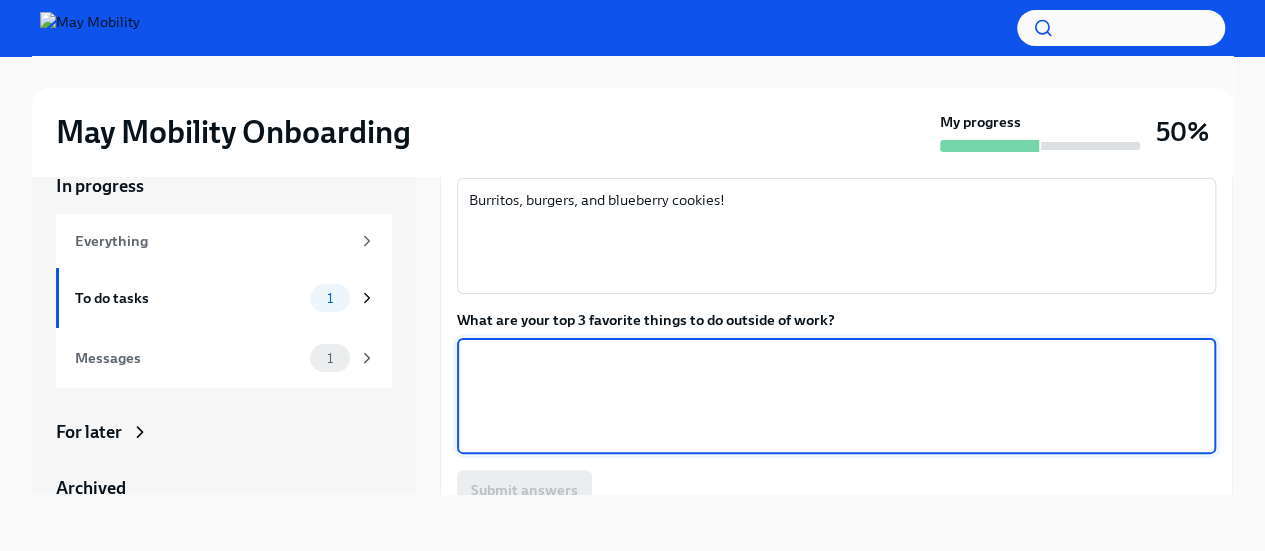 scroll, scrollTop: 643, scrollLeft: 0, axis: vertical 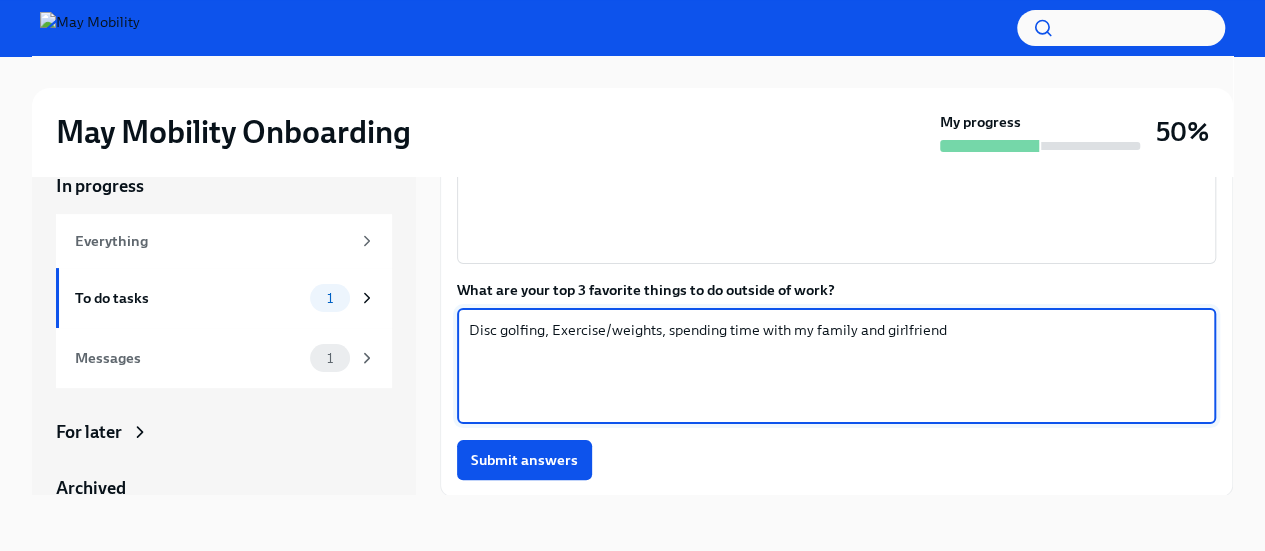drag, startPoint x: 992, startPoint y: 322, endPoint x: 666, endPoint y: 340, distance: 326.49655 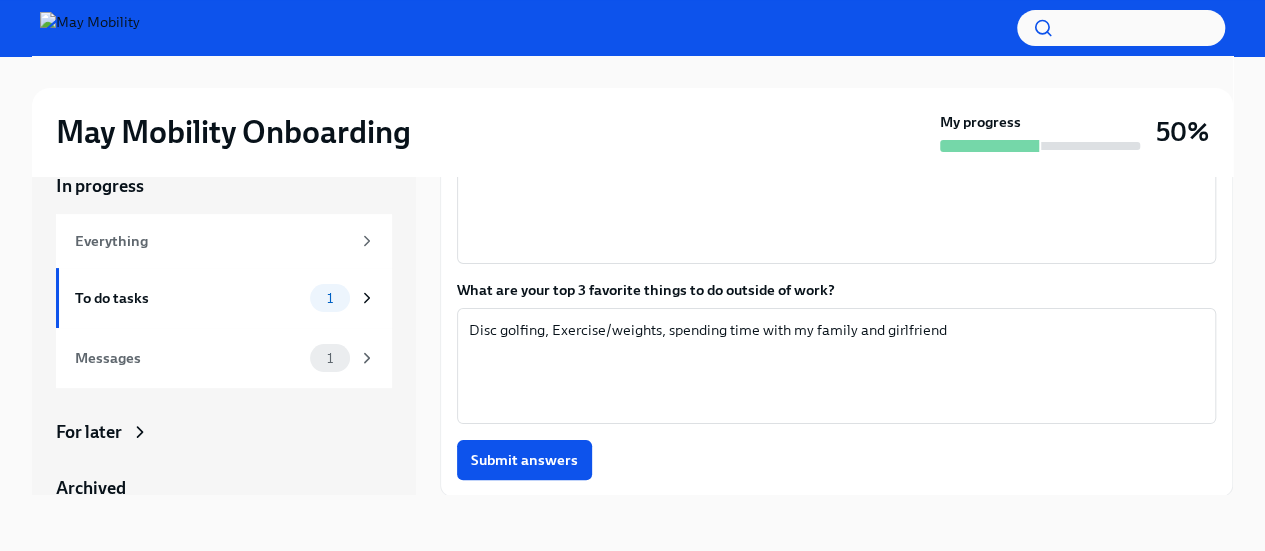 click on "Submit answers" at bounding box center (836, 460) 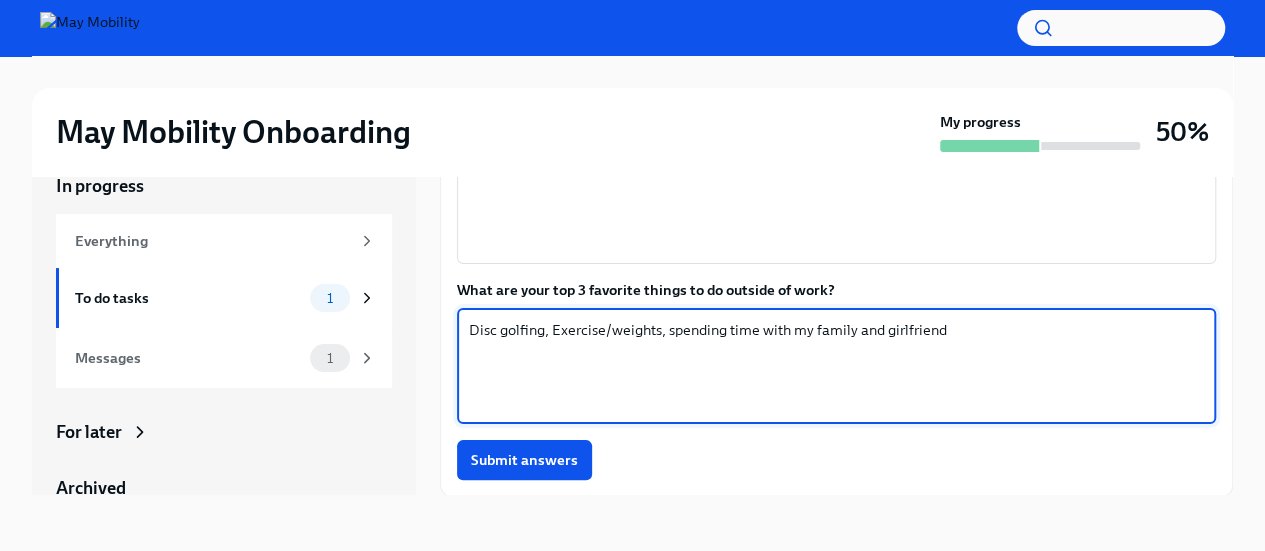 click on "Disc golfing, Exercise/weights, spending time with my family and girlfriend" at bounding box center [836, 366] 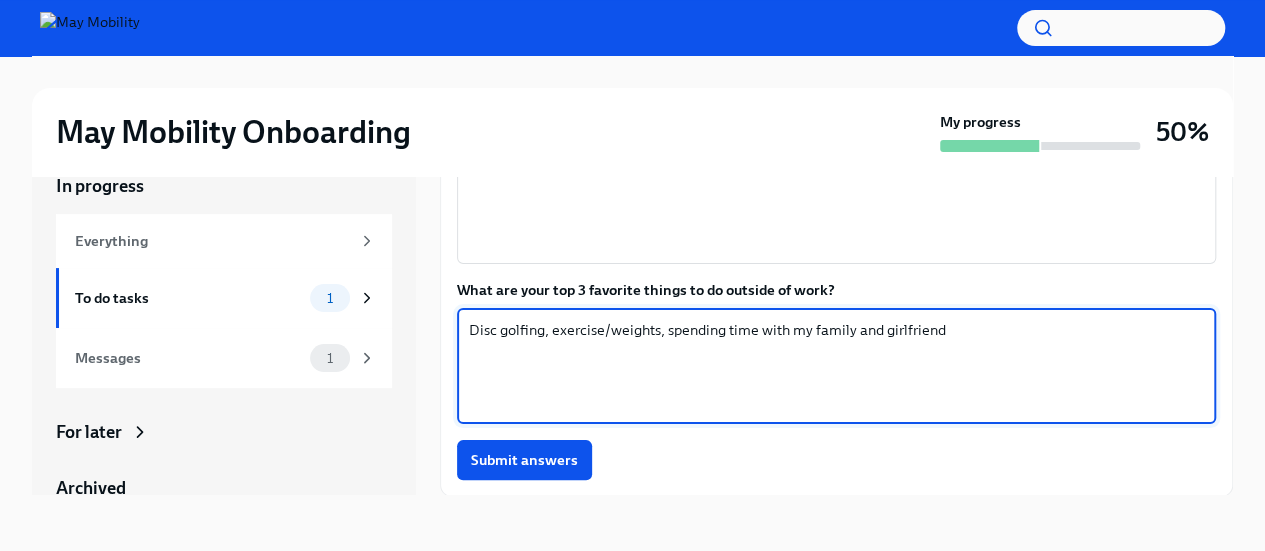 click on "Disc golfing, exercise/weights, spending time with my family and girlfriend" at bounding box center (836, 366) 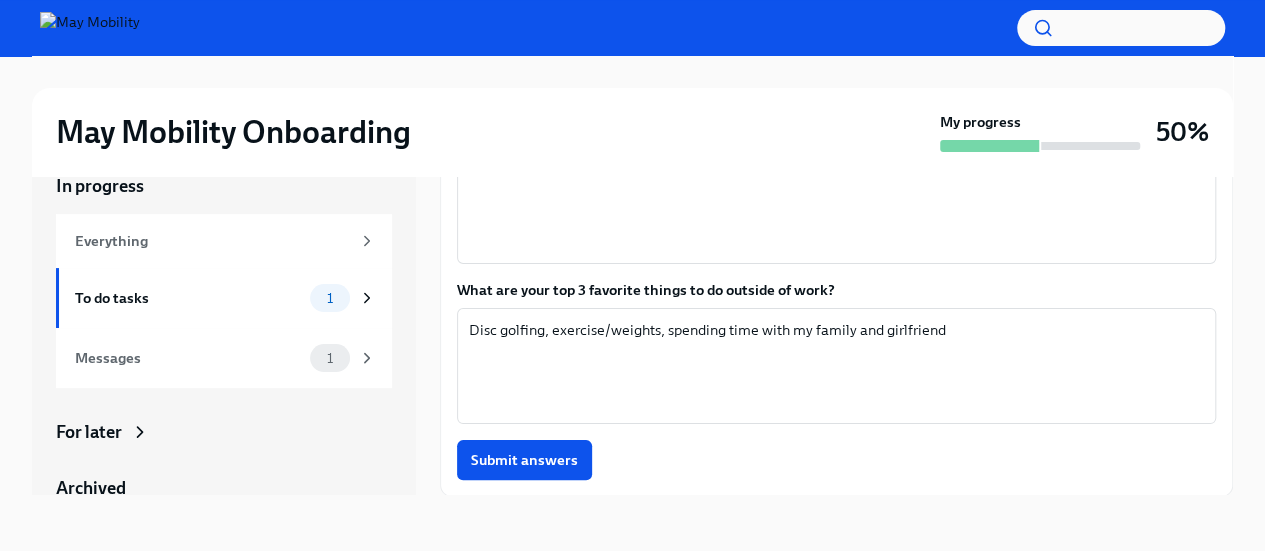 click on "Submit answers" at bounding box center (836, 460) 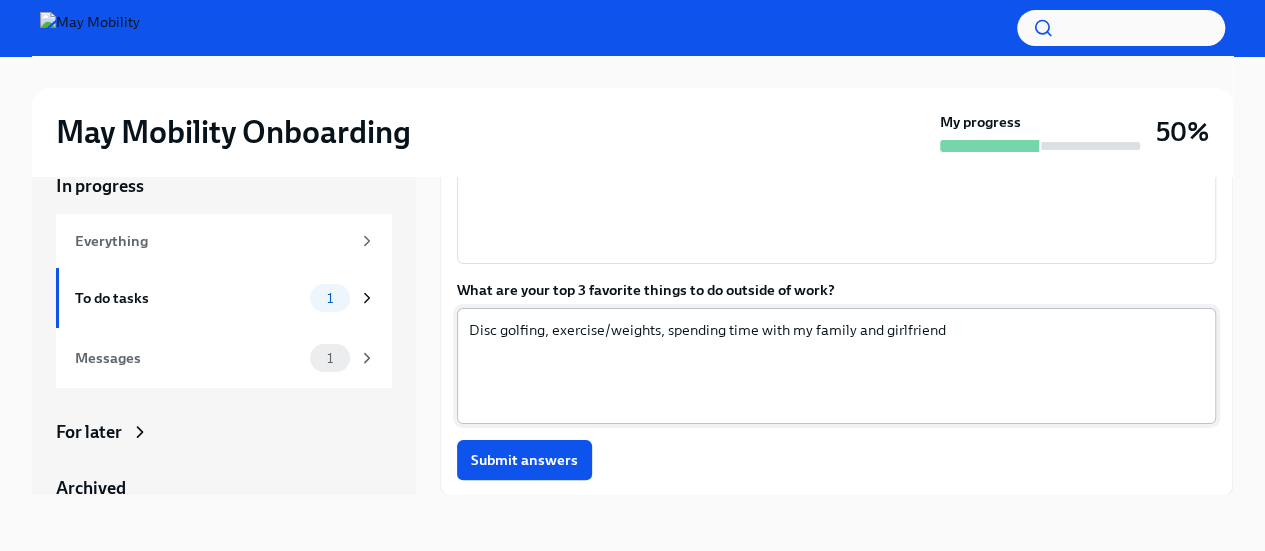 click on "Disc golfing, exercise/weights, spending time with my family and girlfriend" at bounding box center (836, 366) 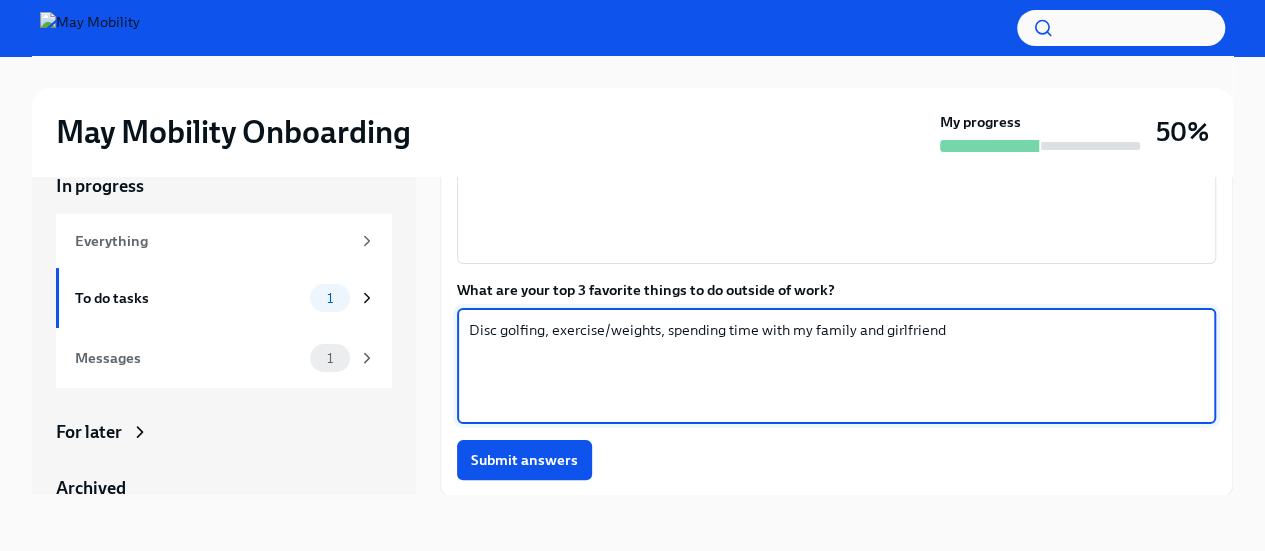 drag, startPoint x: 1016, startPoint y: 329, endPoint x: 667, endPoint y: 347, distance: 349.46387 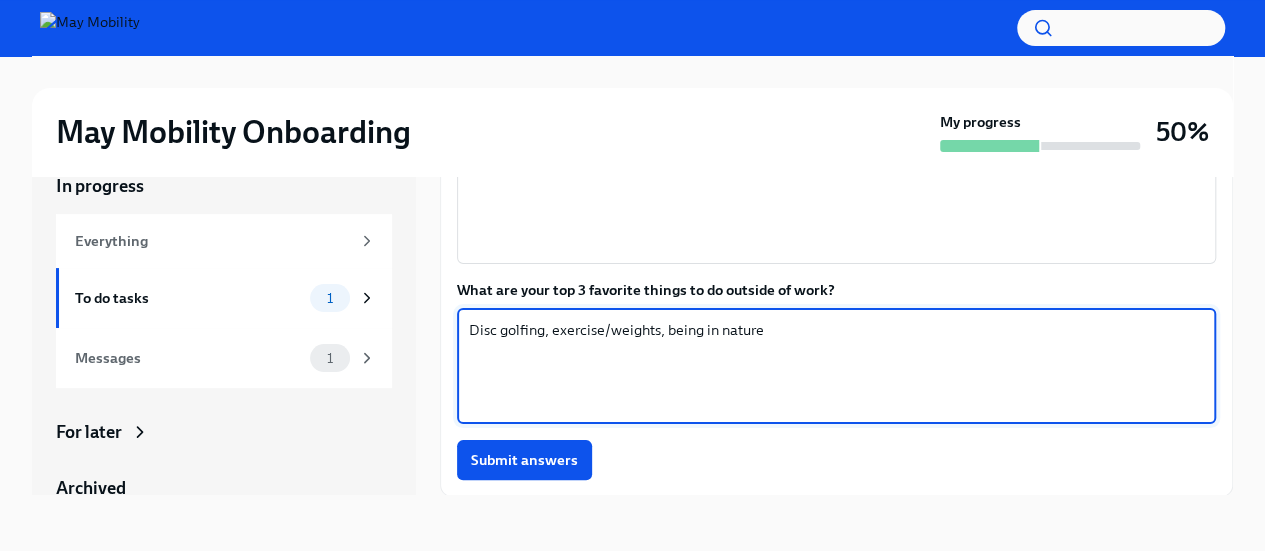 type on "Disc golfing, exercise/weights, being in nature" 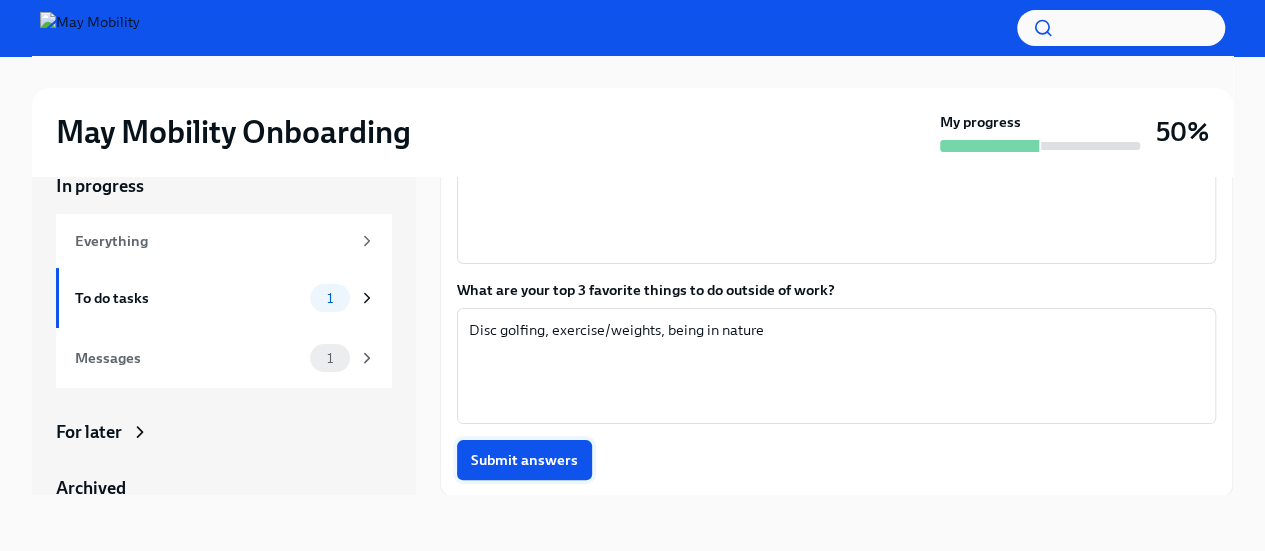 click on "Submit answers" at bounding box center [524, 460] 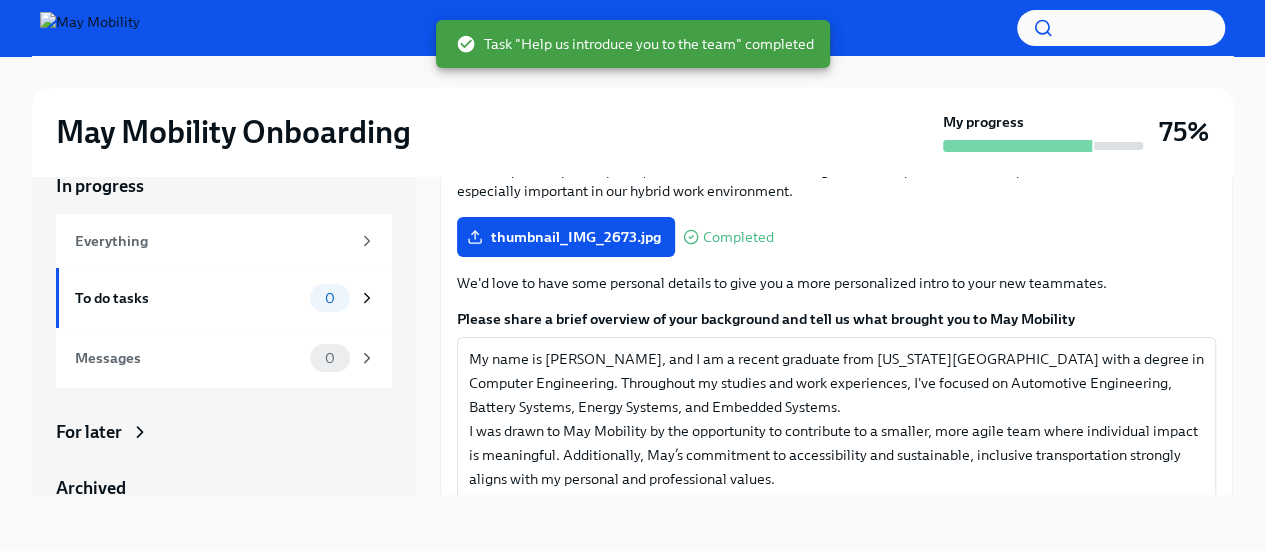 scroll, scrollTop: 243, scrollLeft: 0, axis: vertical 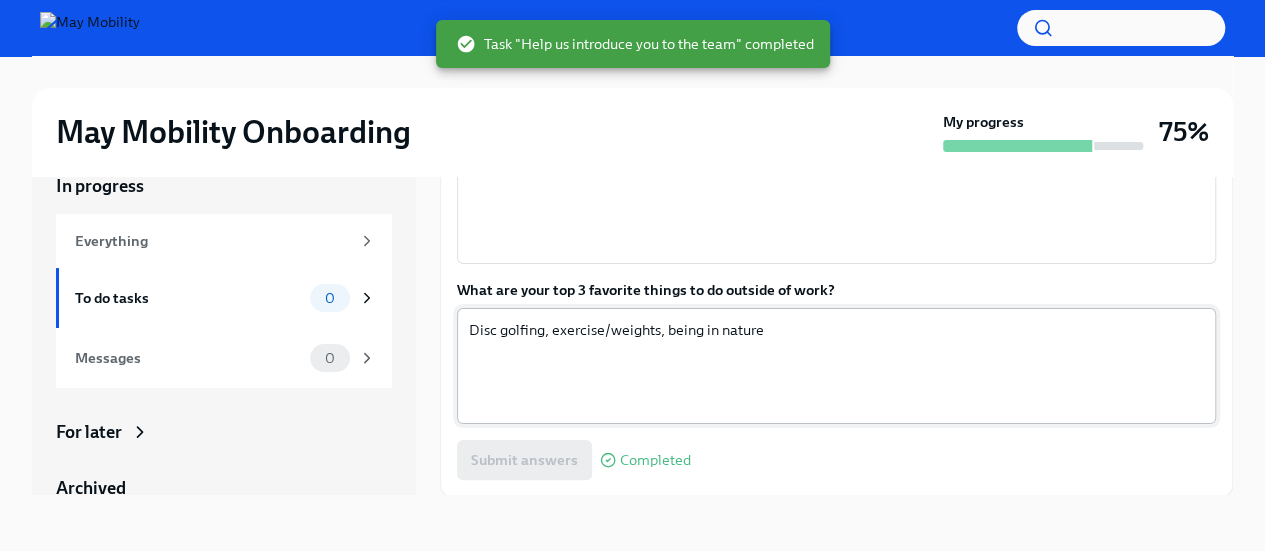drag, startPoint x: 660, startPoint y: 371, endPoint x: 726, endPoint y: 401, distance: 72.498276 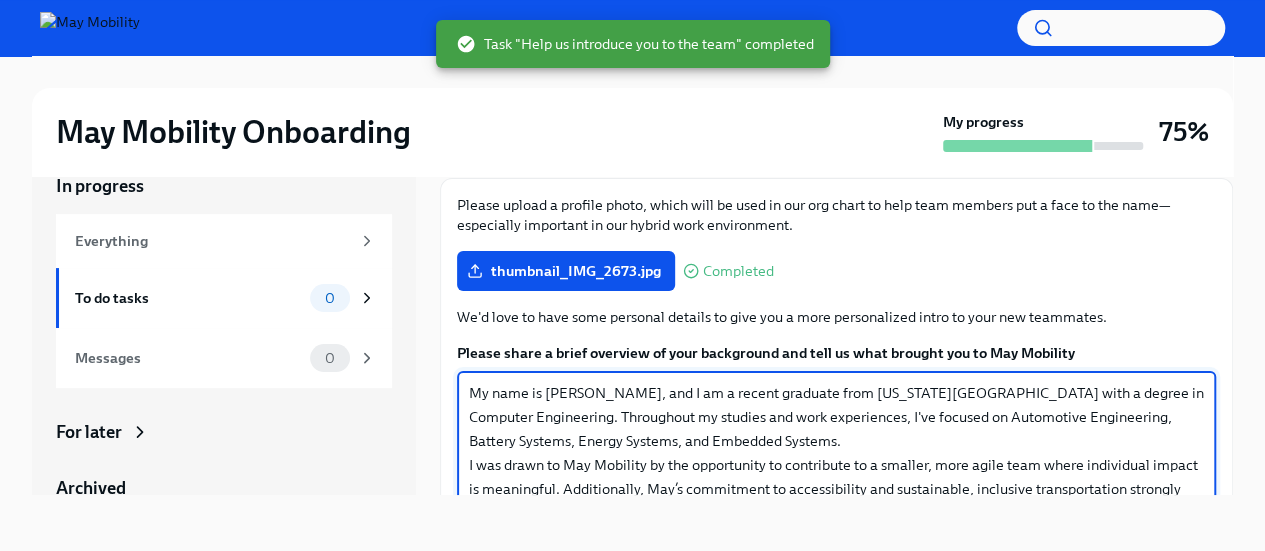scroll, scrollTop: 243, scrollLeft: 0, axis: vertical 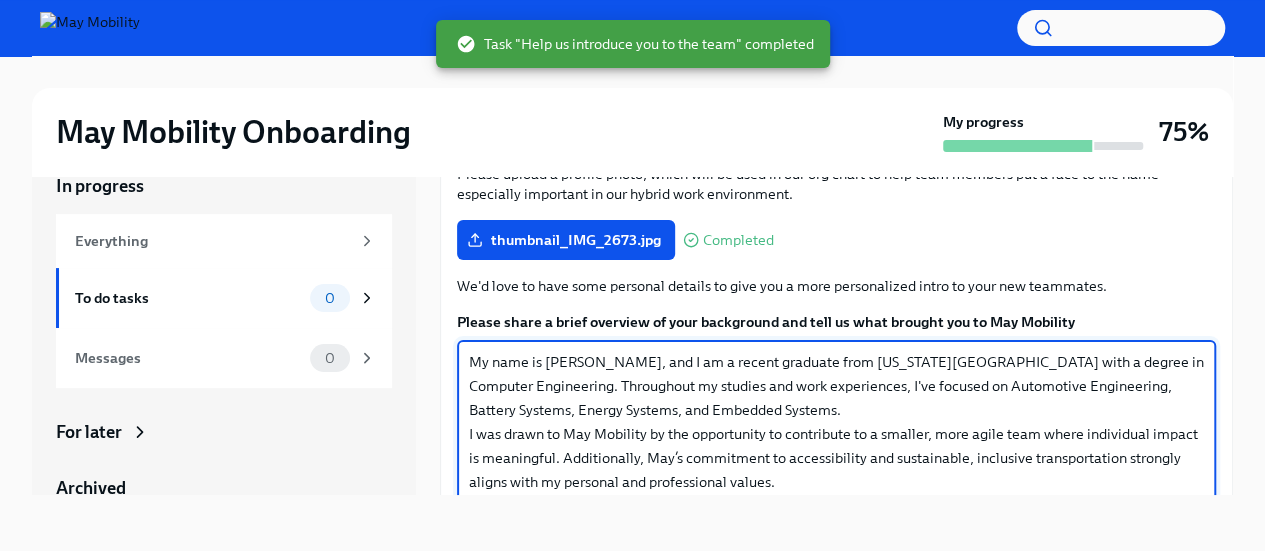 click on "My name is [PERSON_NAME], and I am a recent graduate from [US_STATE][GEOGRAPHIC_DATA] with a degree in Computer Engineering. Throughout my studies and work experiences, I've focused on Automotive Engineering, Battery Systems, Energy Systems, and Embedded Systems.
I was drawn to May Mobility by the opportunity to contribute to a smaller, more agile team where individual impact is meaningful. Additionally, May’s commitment to accessibility and sustainable, inclusive transportation strongly aligns with my personal and professional values." at bounding box center (836, 422) 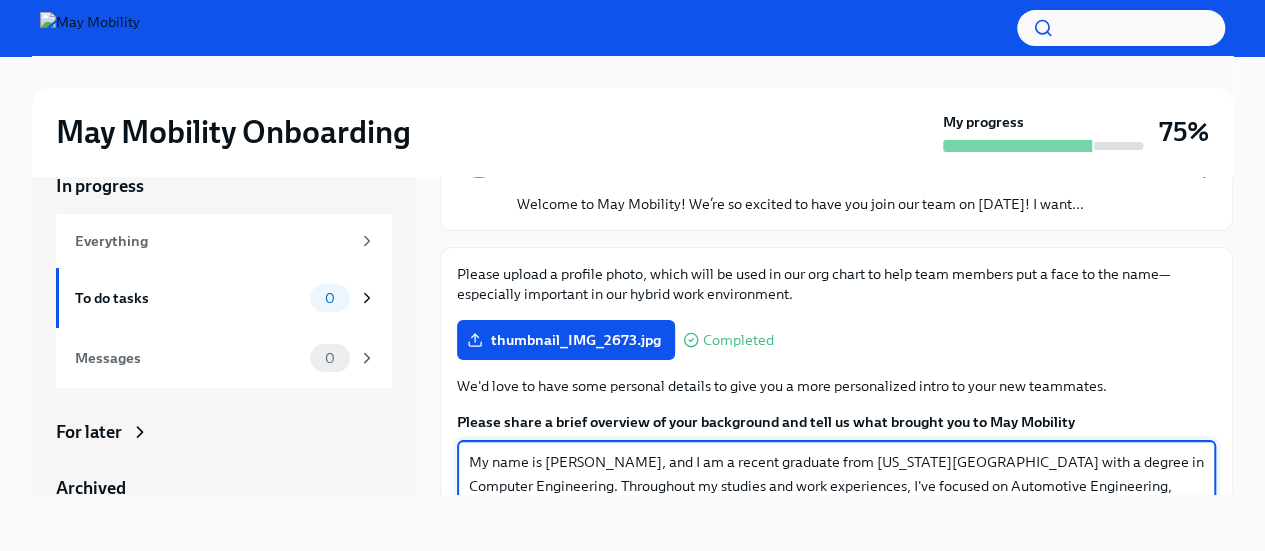 scroll, scrollTop: 0, scrollLeft: 0, axis: both 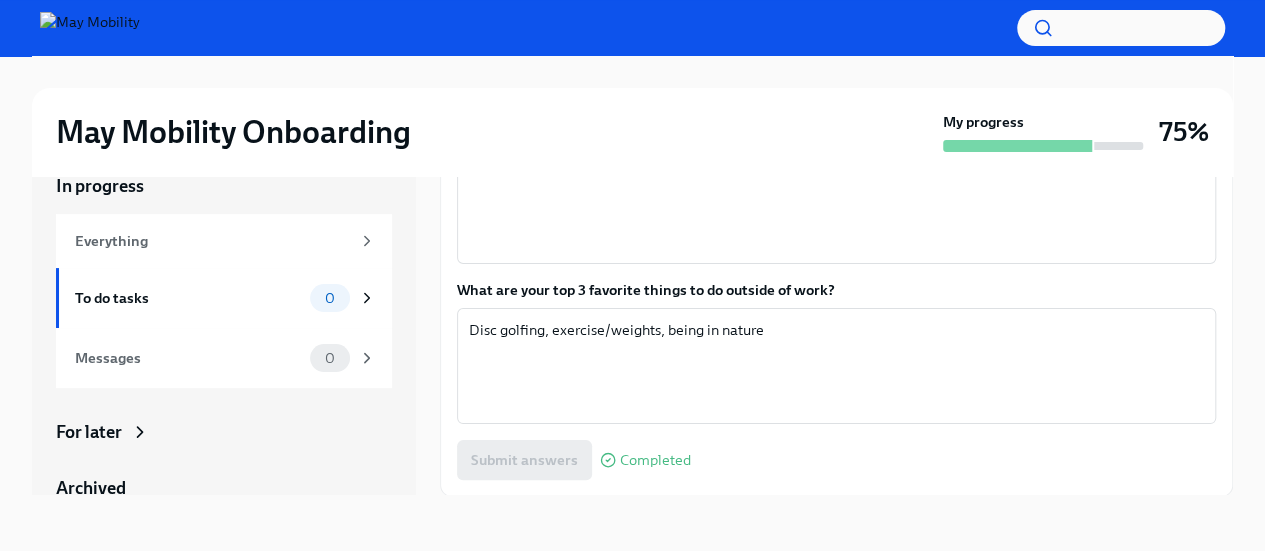 click on "In progress Everything To do tasks 0 Messages 0 For later Archived Completed tasks 3 Messages 1 Help us introduce you to the team Done Due  [DATE] Welcome to May Mobility, [PERSON_NAME]! 🎉 Hi [PERSON_NAME] to May Mobility! We’re so excited to have you join our team on [DATE]! I want... Please upload a profile photo, which will be used in our org chart to help team members put a face to the name—especially important in our hybrid work environment. thumbnail_IMG_2673.jpg Completed We'd love to have some personal details to give you a more personalized intro to your new teammates. Please share a brief overview of your background and tell us what brought you to May Mobility x ​ If you could only eat 3 things for the rest of your life, what would they be? Burritos, burgers, and blueberry cookies! x ​ What are your top 3 favorite things to do outside of work? Disc golfing, exercise/weights, being in nature x ​ Submit answers Completed" at bounding box center (632, 334) 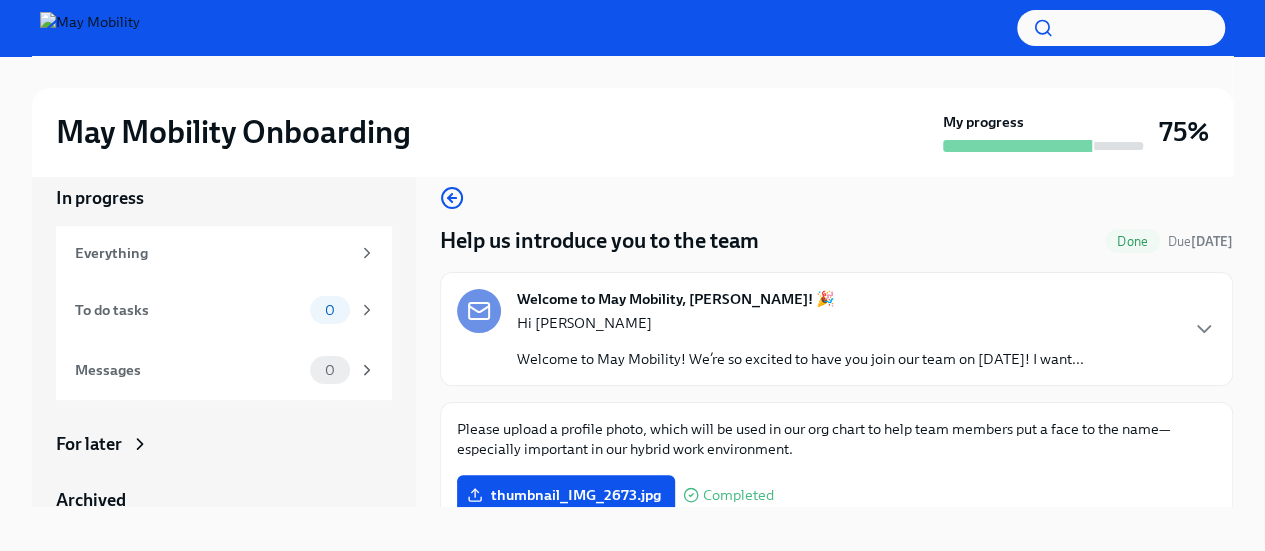 scroll, scrollTop: 34, scrollLeft: 0, axis: vertical 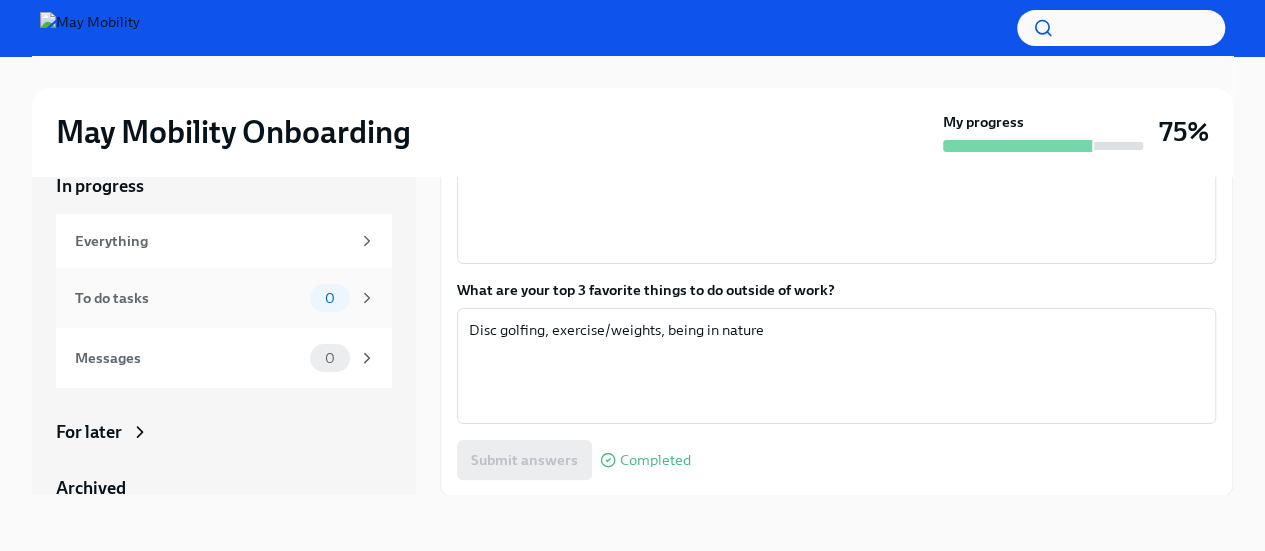 click on "To do tasks" at bounding box center (188, 298) 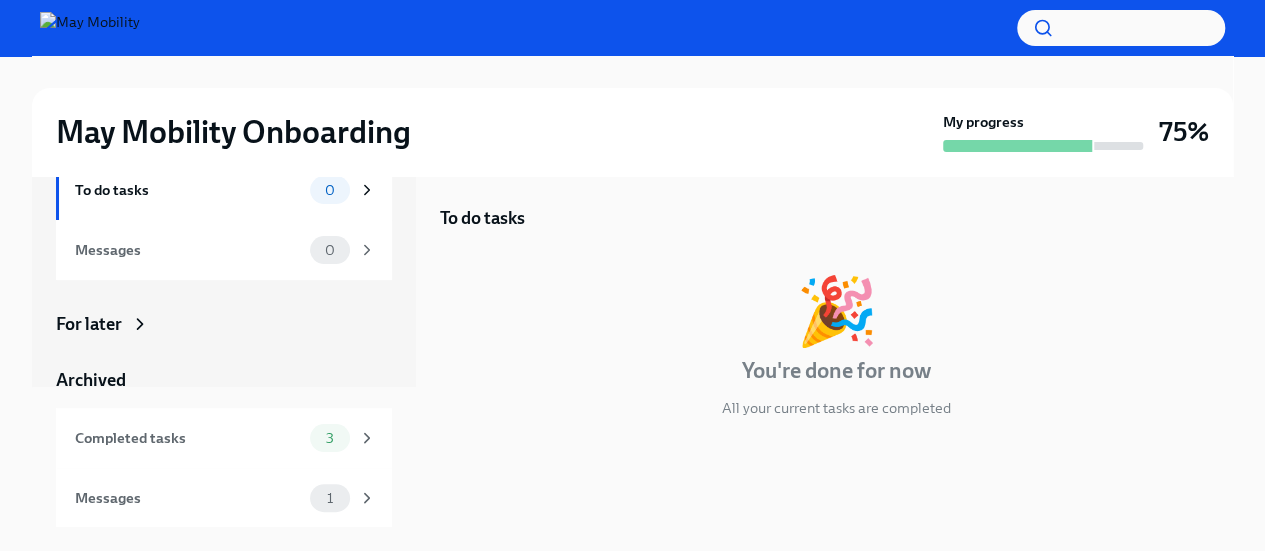 scroll, scrollTop: 140, scrollLeft: 0, axis: vertical 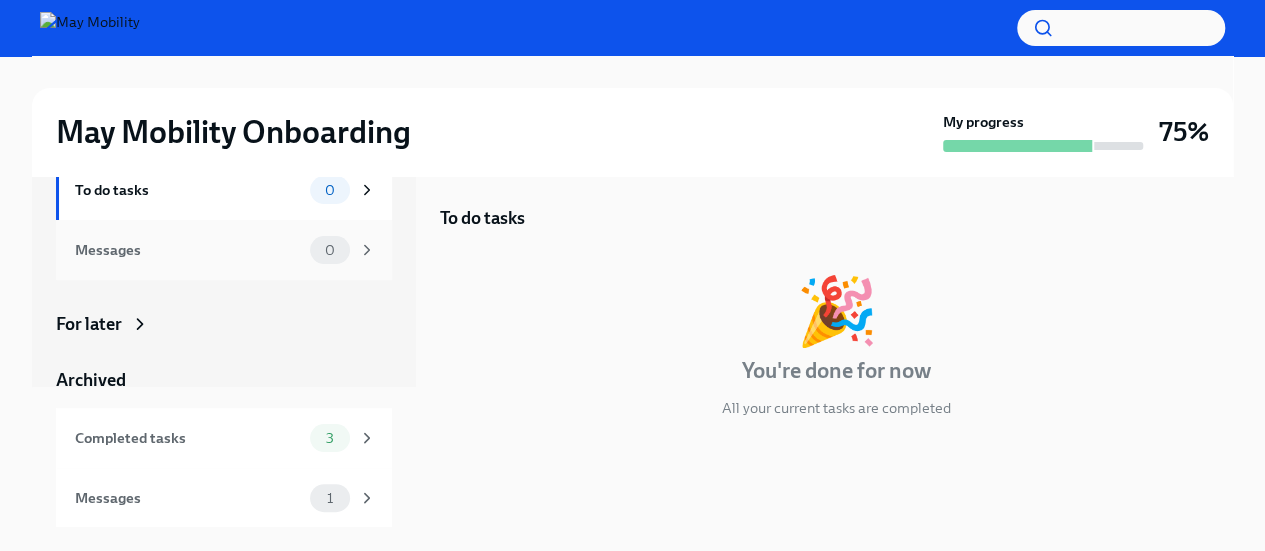 click on "Messages" at bounding box center [188, 250] 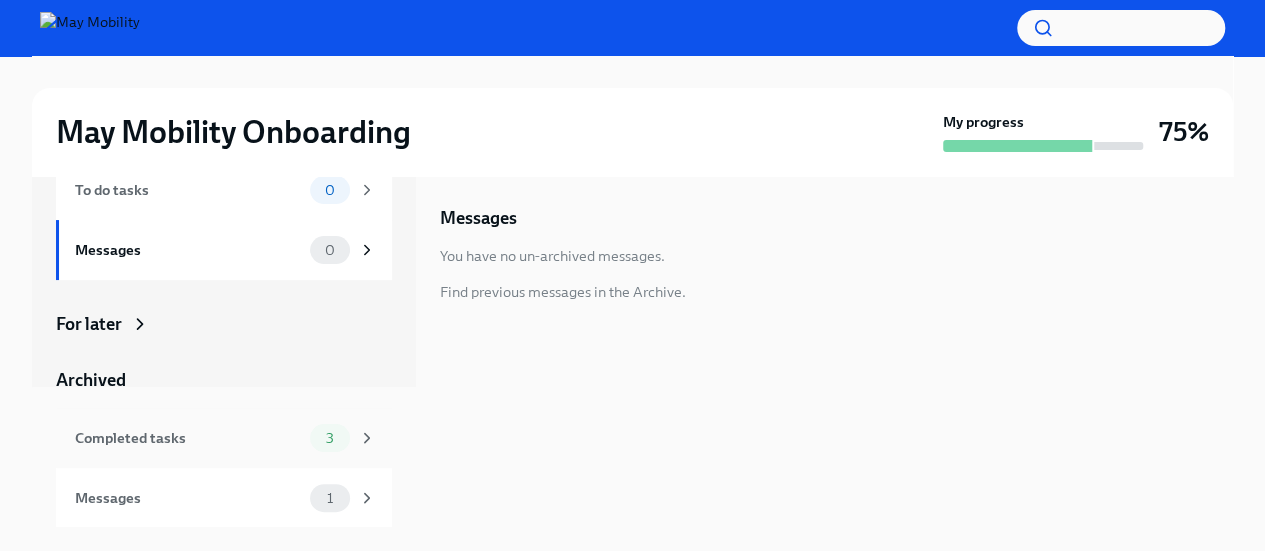 click on "Completed tasks" at bounding box center (188, 438) 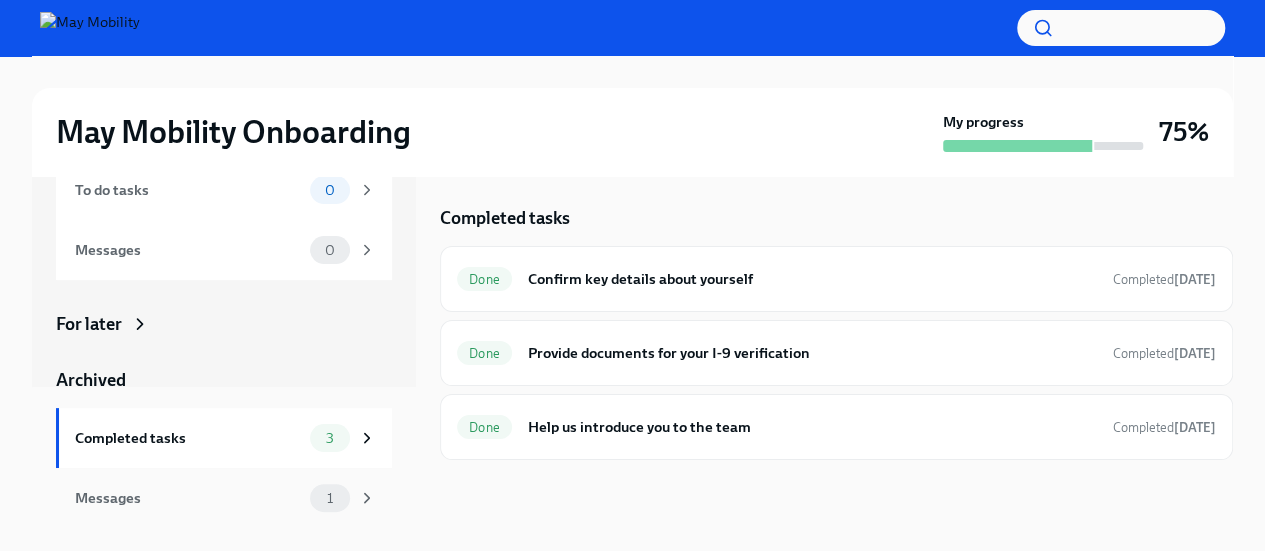 click on "Messages" at bounding box center [188, 498] 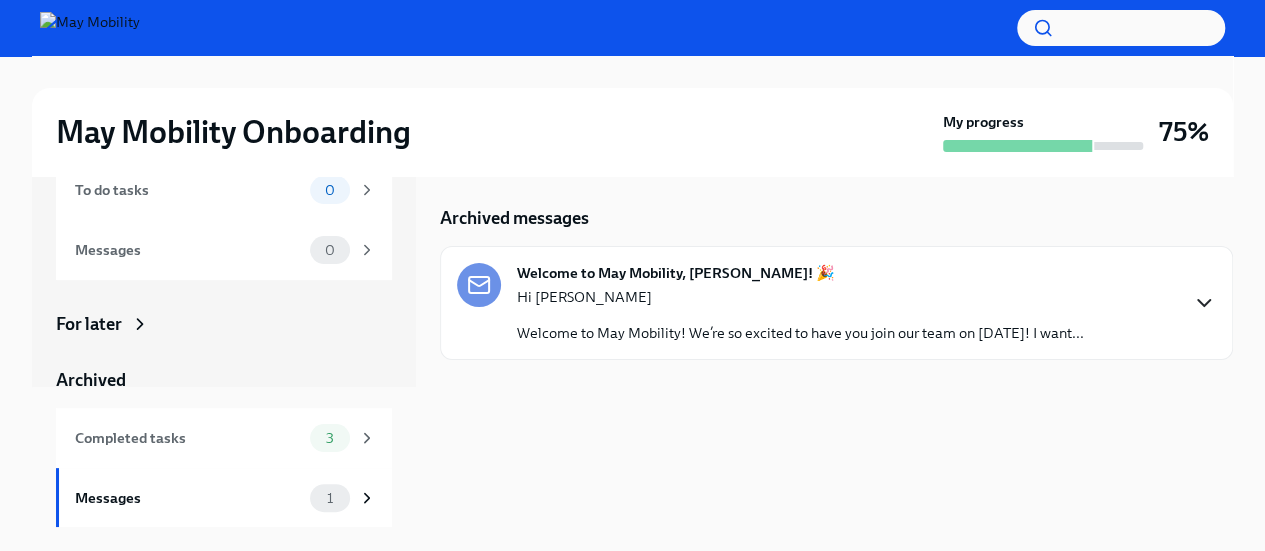 click 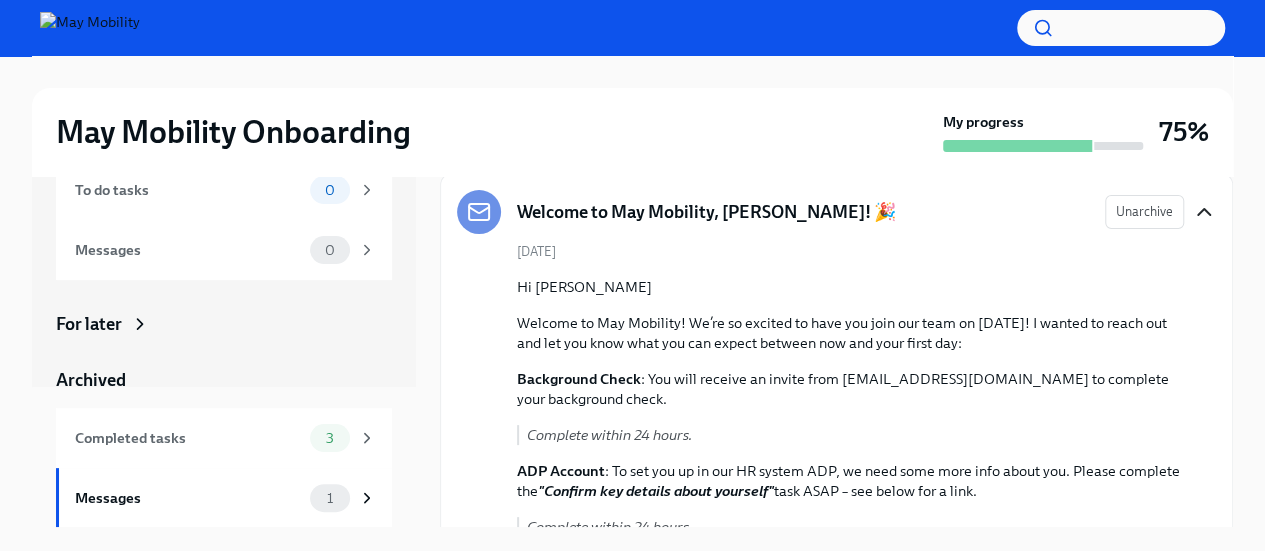 scroll, scrollTop: 0, scrollLeft: 0, axis: both 